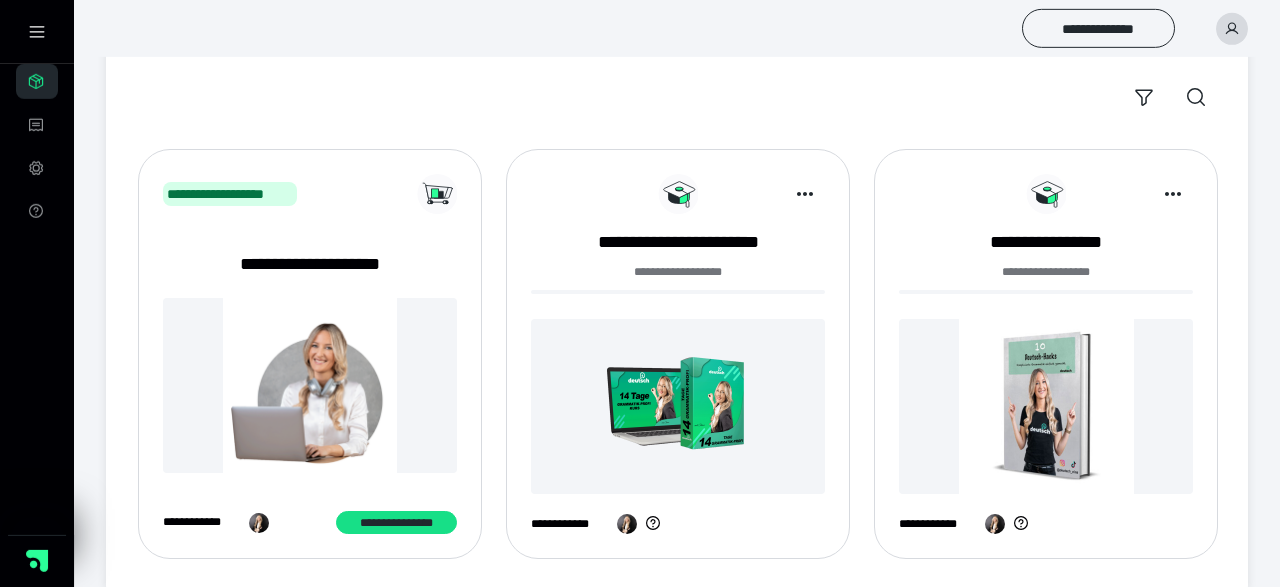 scroll, scrollTop: 173, scrollLeft: 0, axis: vertical 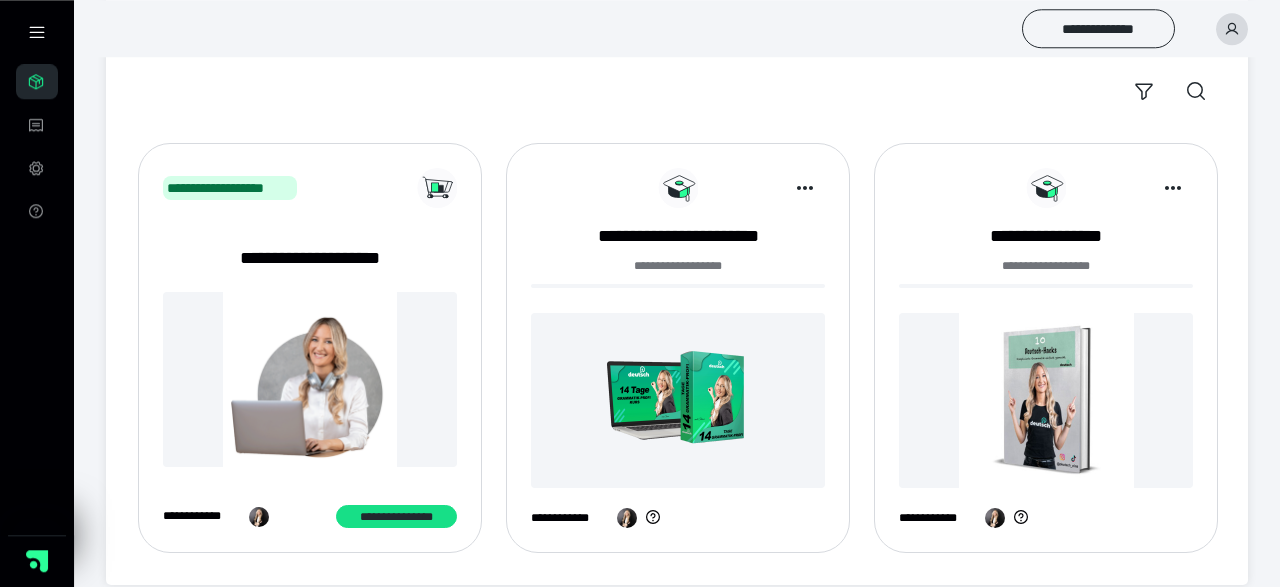 click at bounding box center [1046, 400] 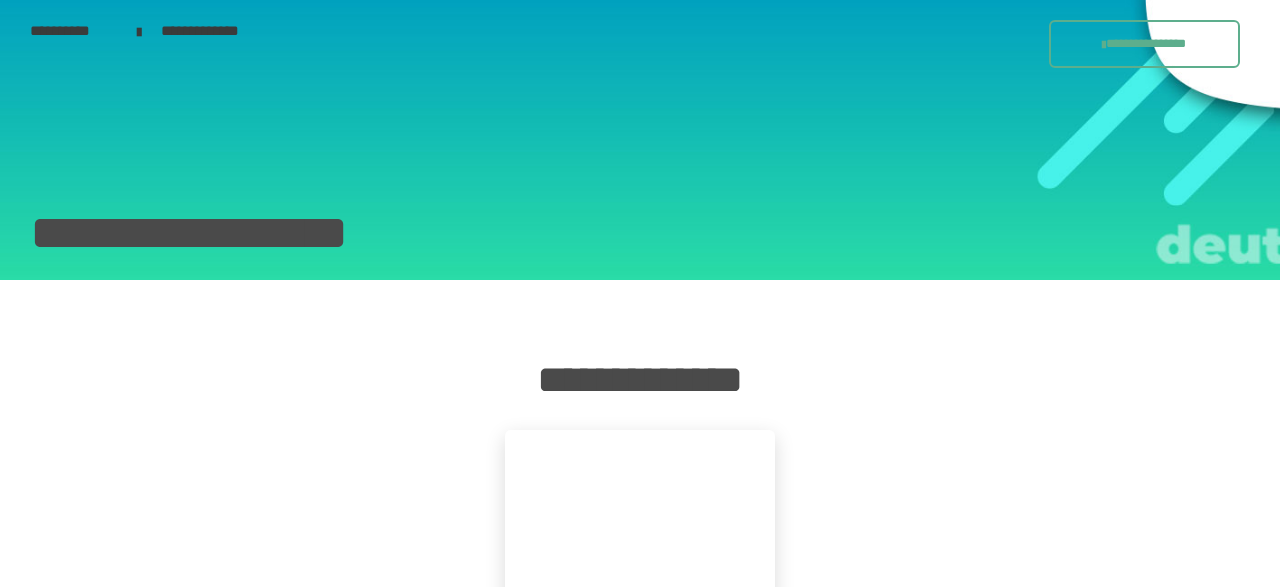 scroll, scrollTop: 330, scrollLeft: 0, axis: vertical 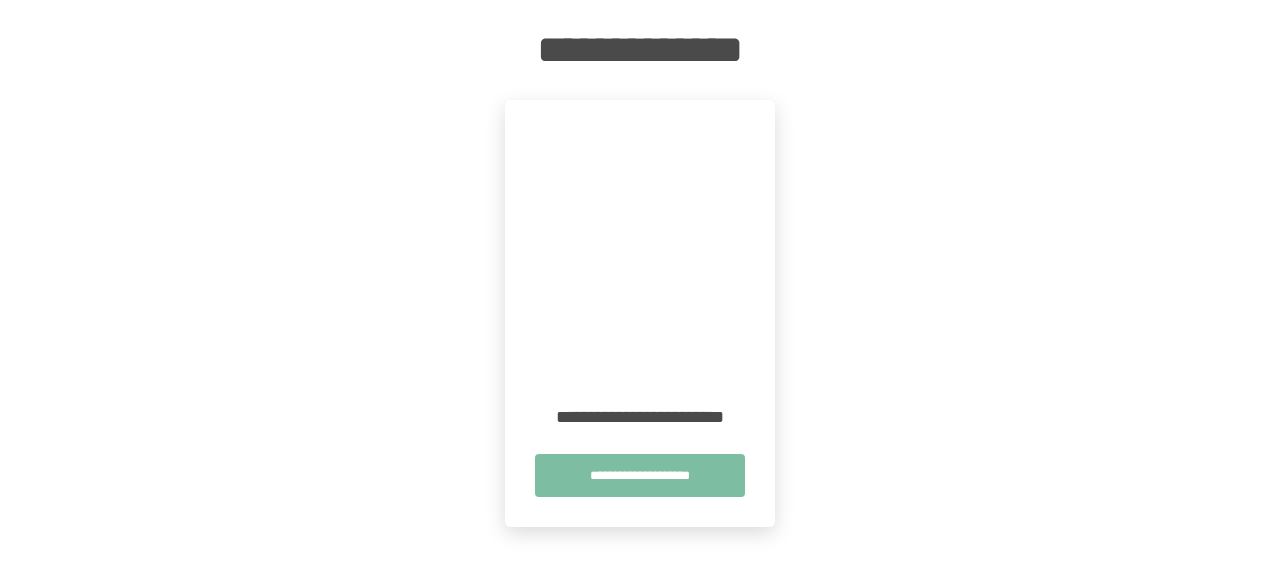 click on "**********" at bounding box center [640, 475] 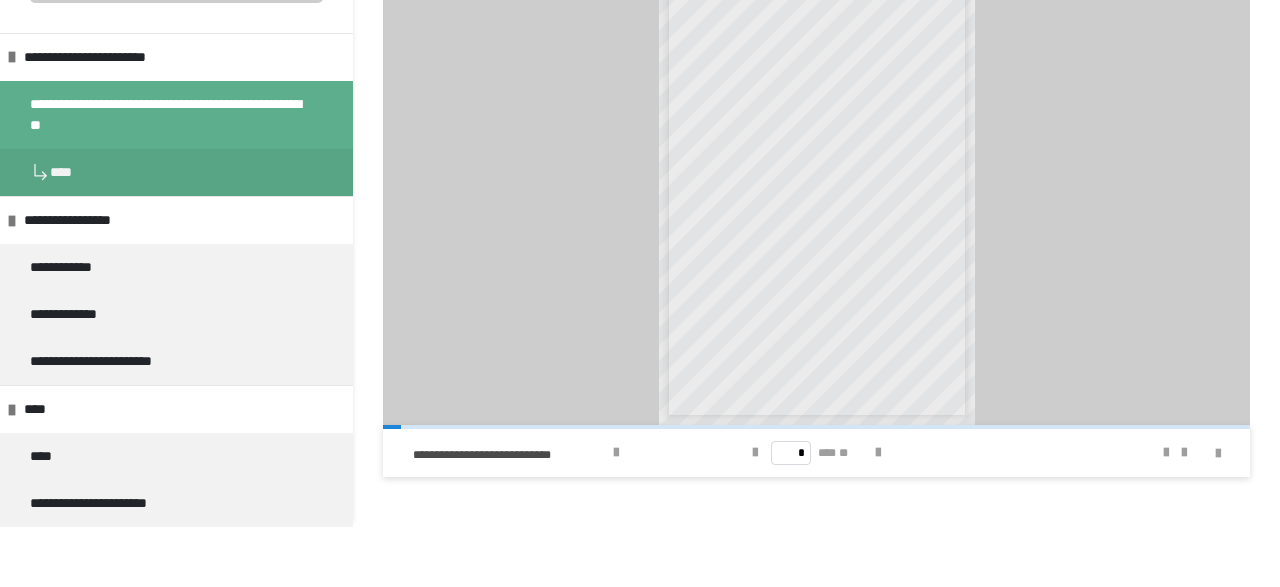 scroll, scrollTop: 395, scrollLeft: 0, axis: vertical 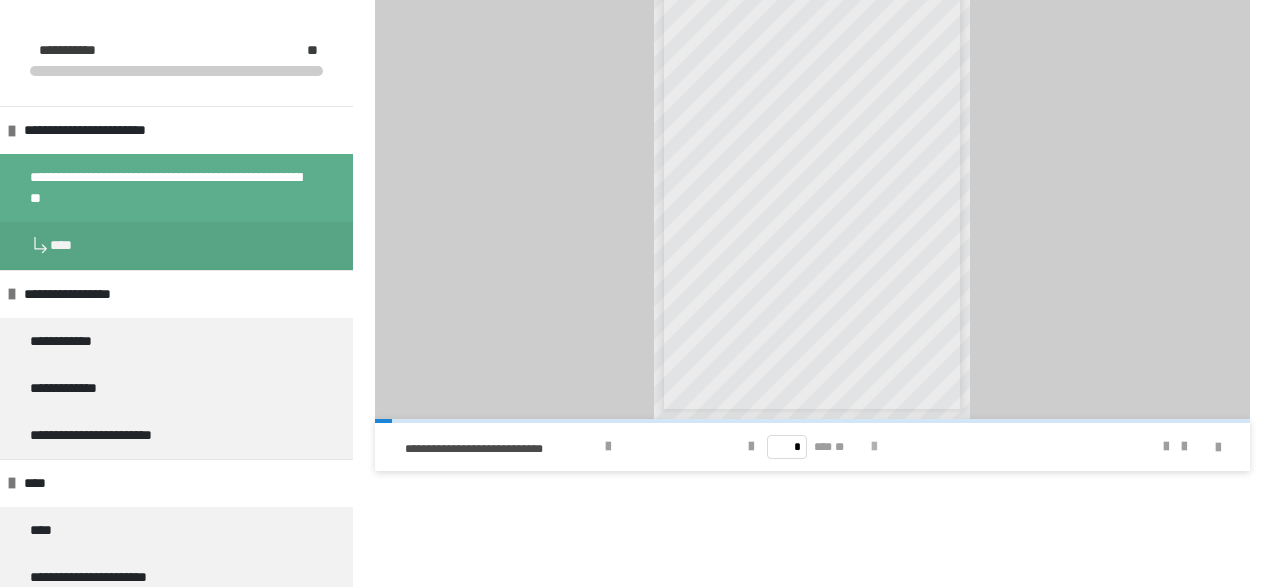 click at bounding box center [874, 447] 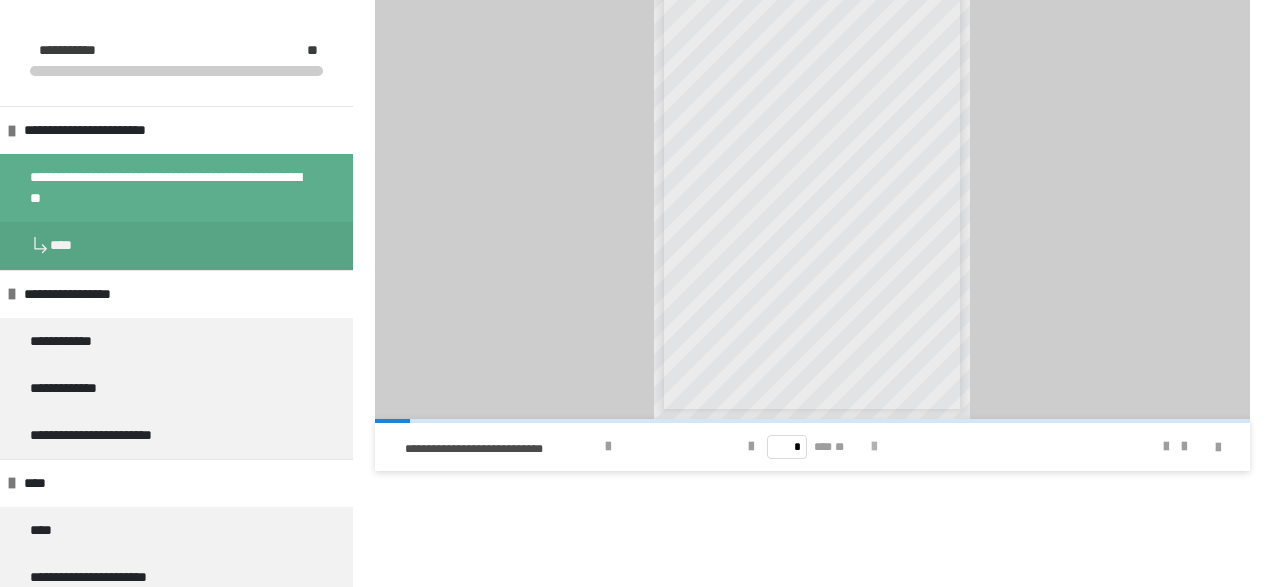 click at bounding box center [874, 447] 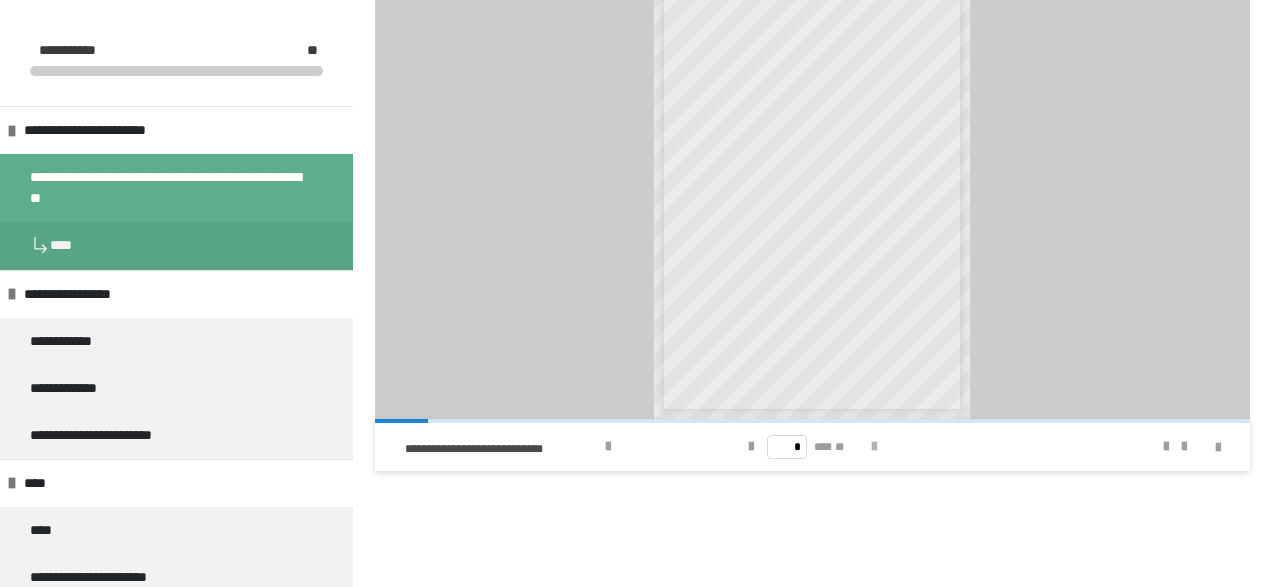 click at bounding box center [874, 447] 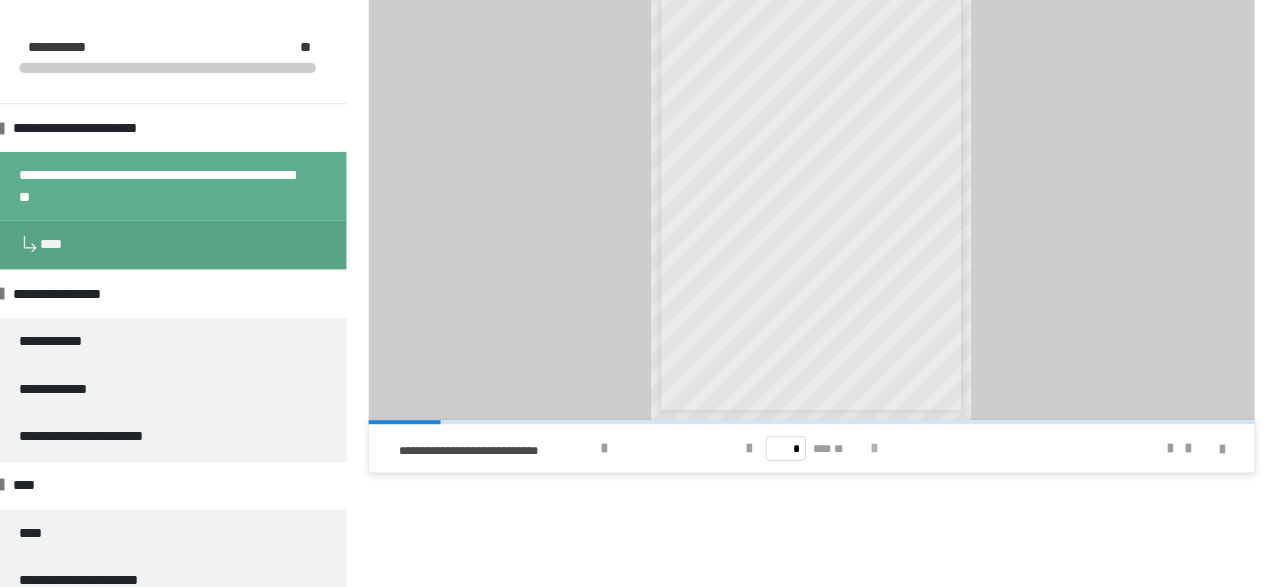 click at bounding box center (874, 447) 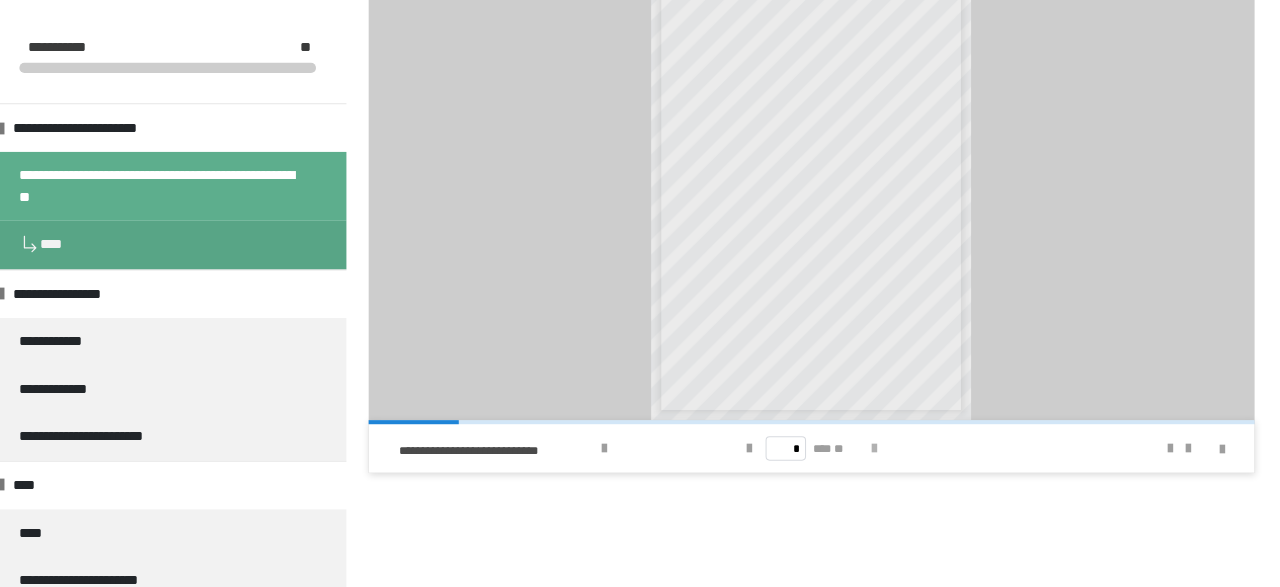 click at bounding box center [874, 447] 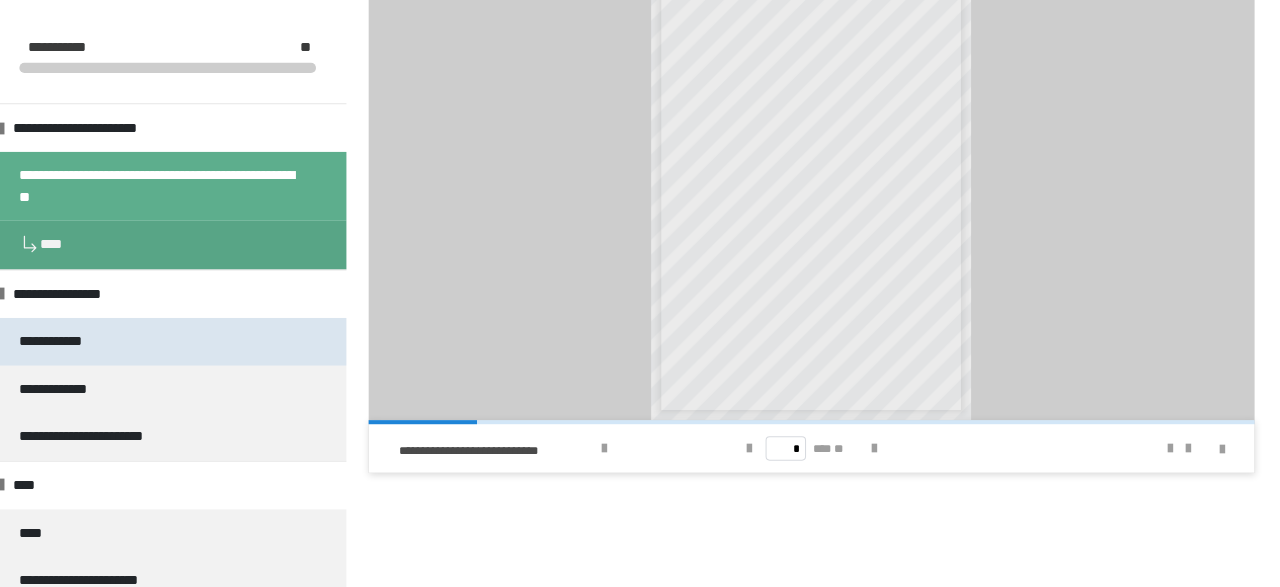 click on "**********" at bounding box center [176, 341] 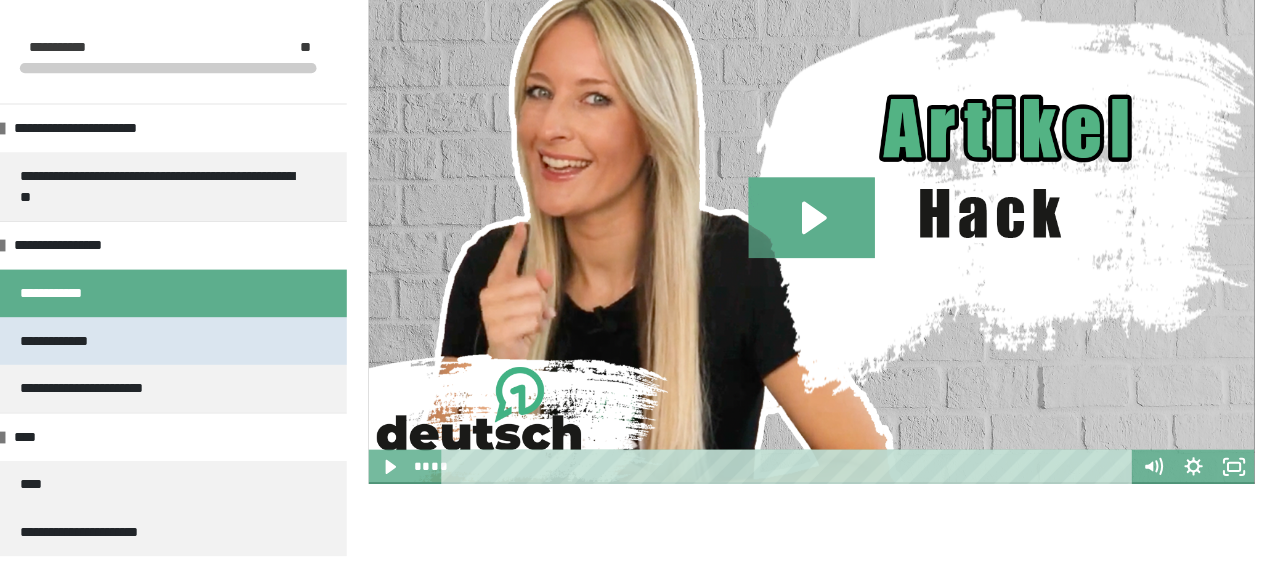 click on "**********" at bounding box center (176, 340) 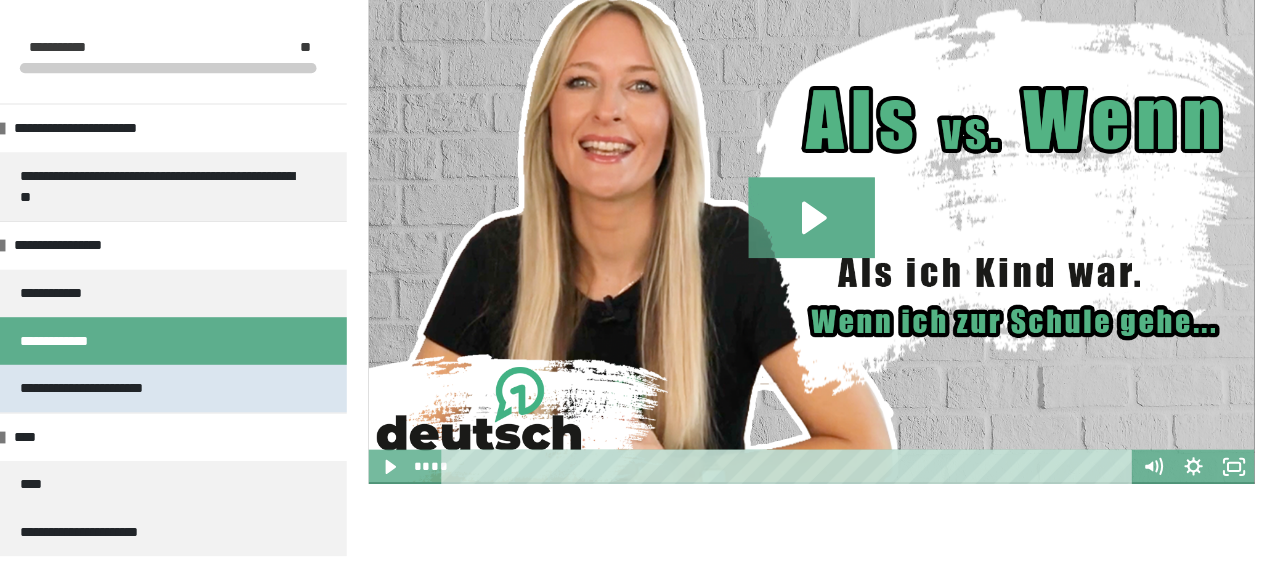 click on "**********" at bounding box center (119, 387) 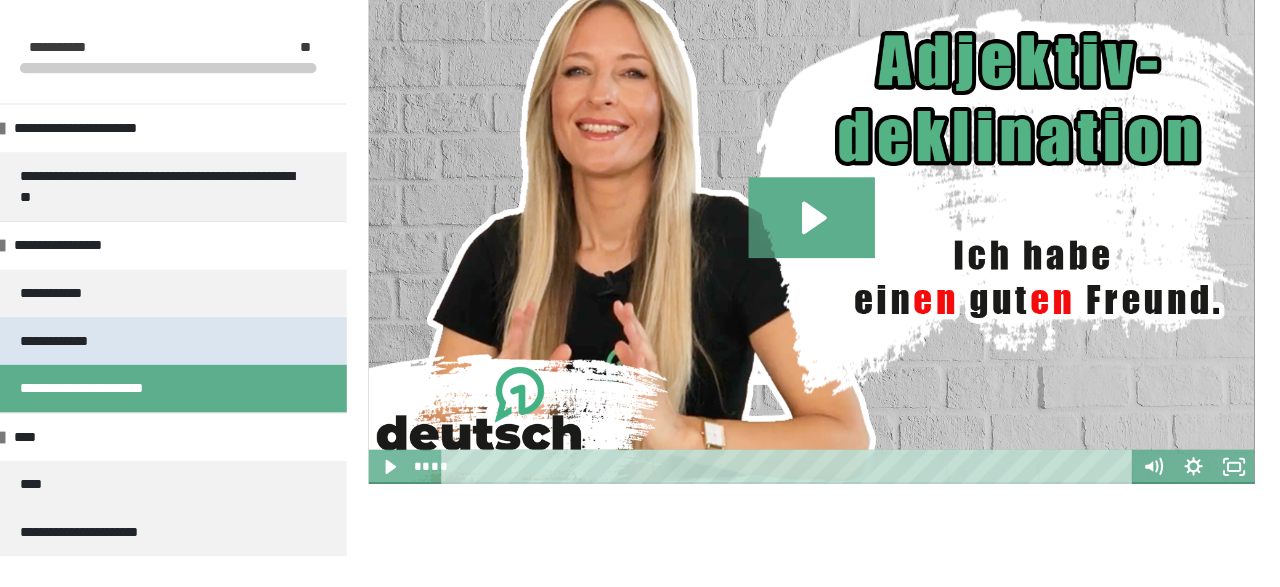 click on "**********" at bounding box center [176, 340] 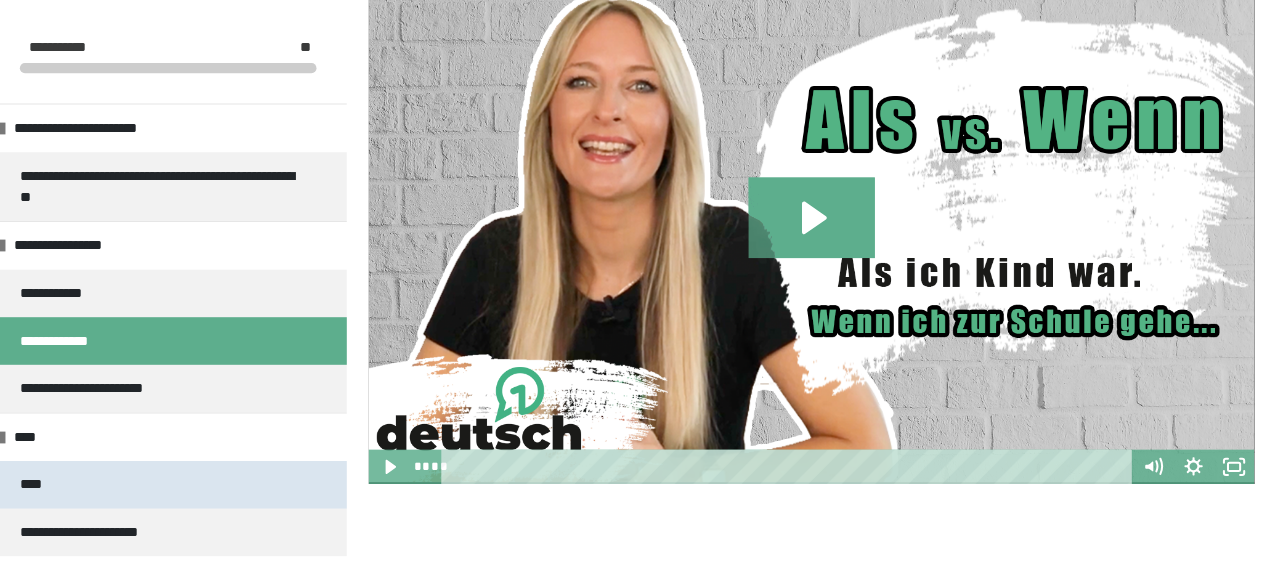 click on "****" at bounding box center (176, 482) 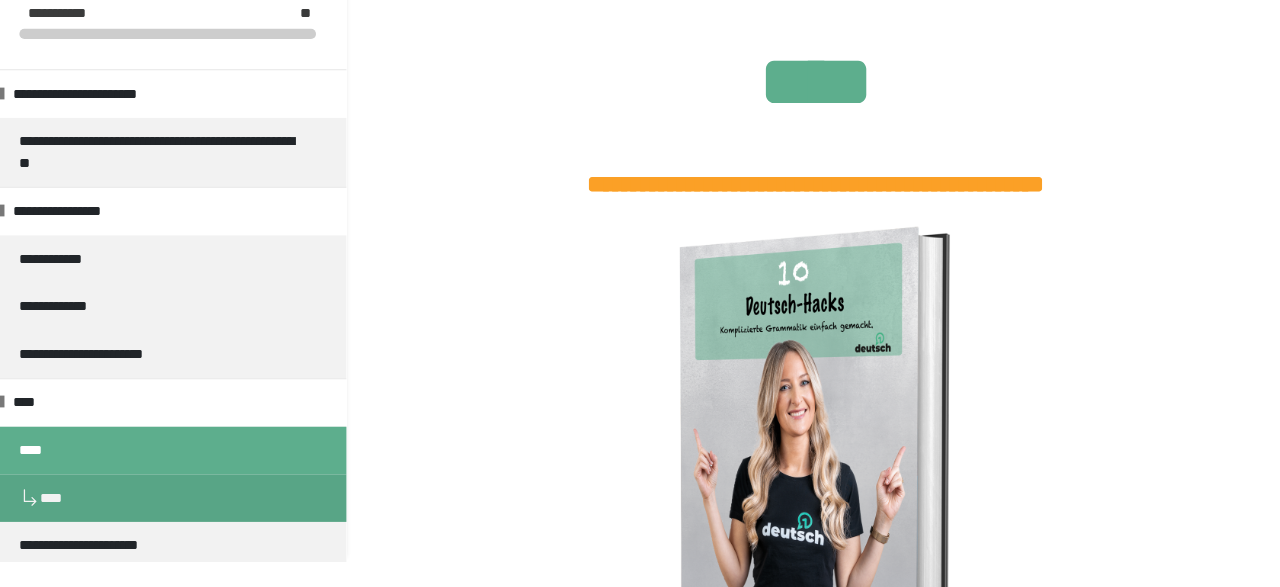 scroll, scrollTop: 250, scrollLeft: 0, axis: vertical 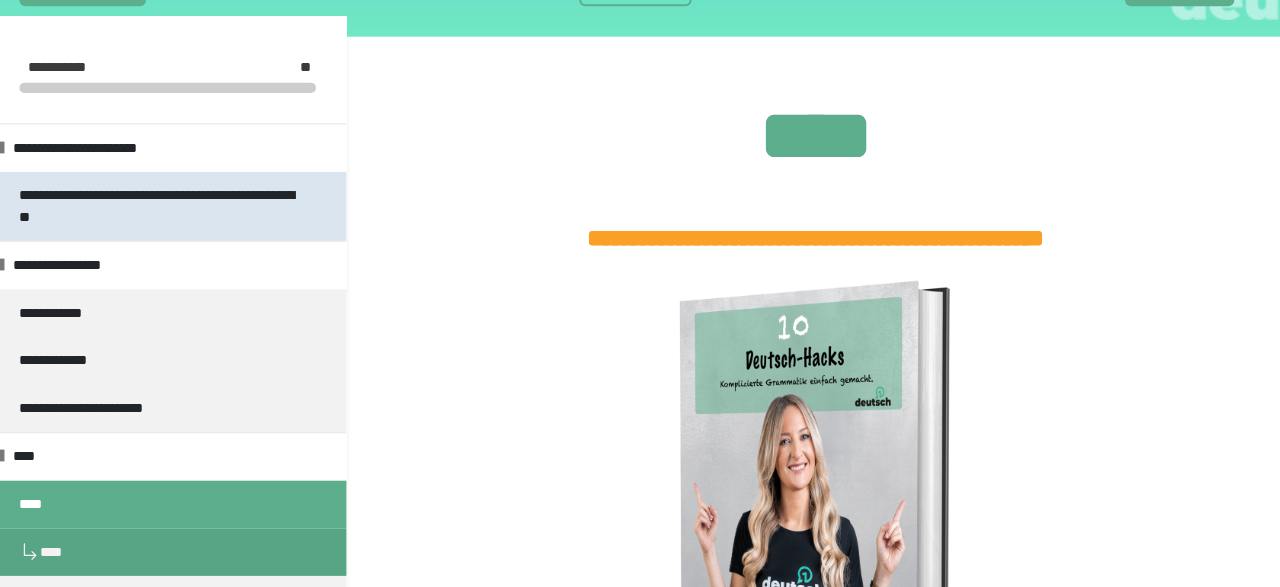 click on "**********" at bounding box center [168, 204] 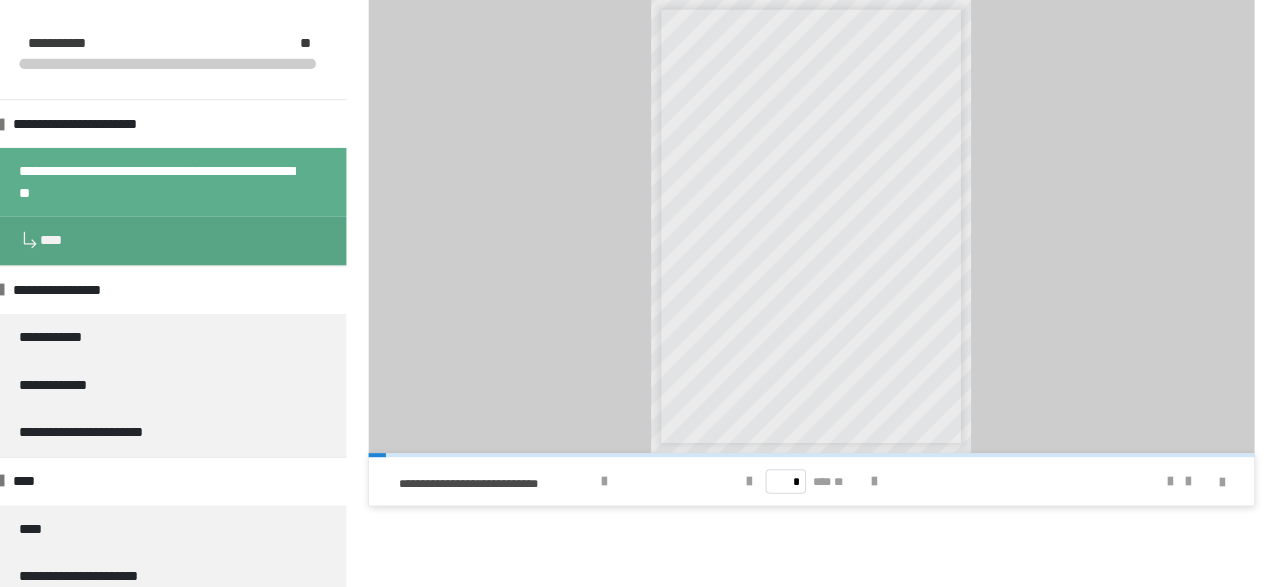 scroll, scrollTop: 395, scrollLeft: 0, axis: vertical 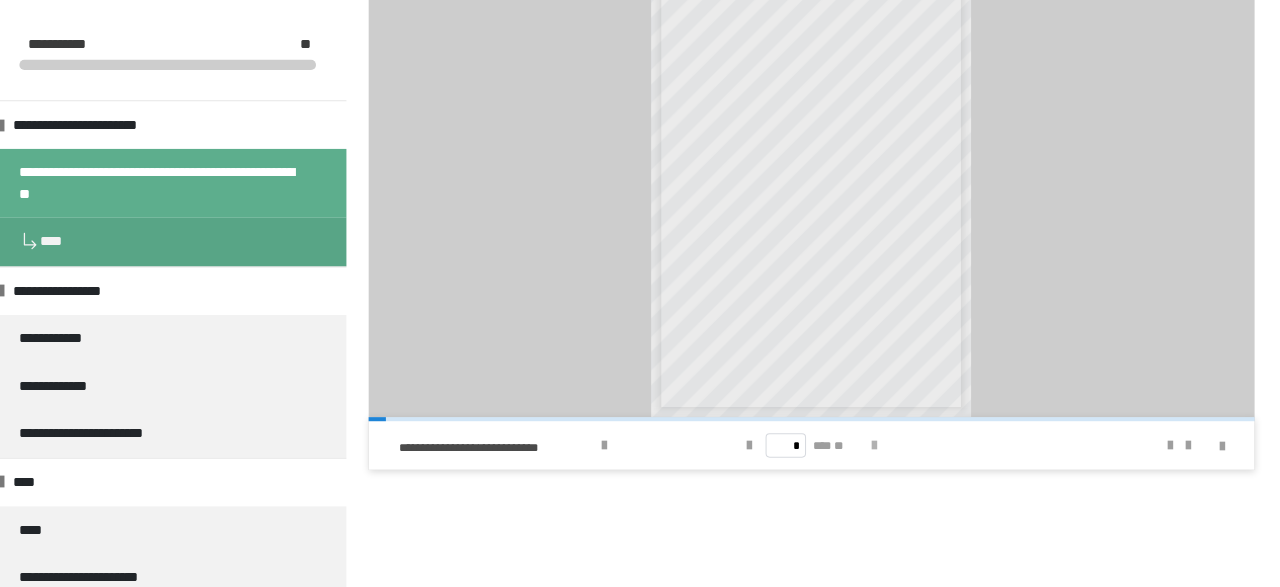 click at bounding box center (874, 447) 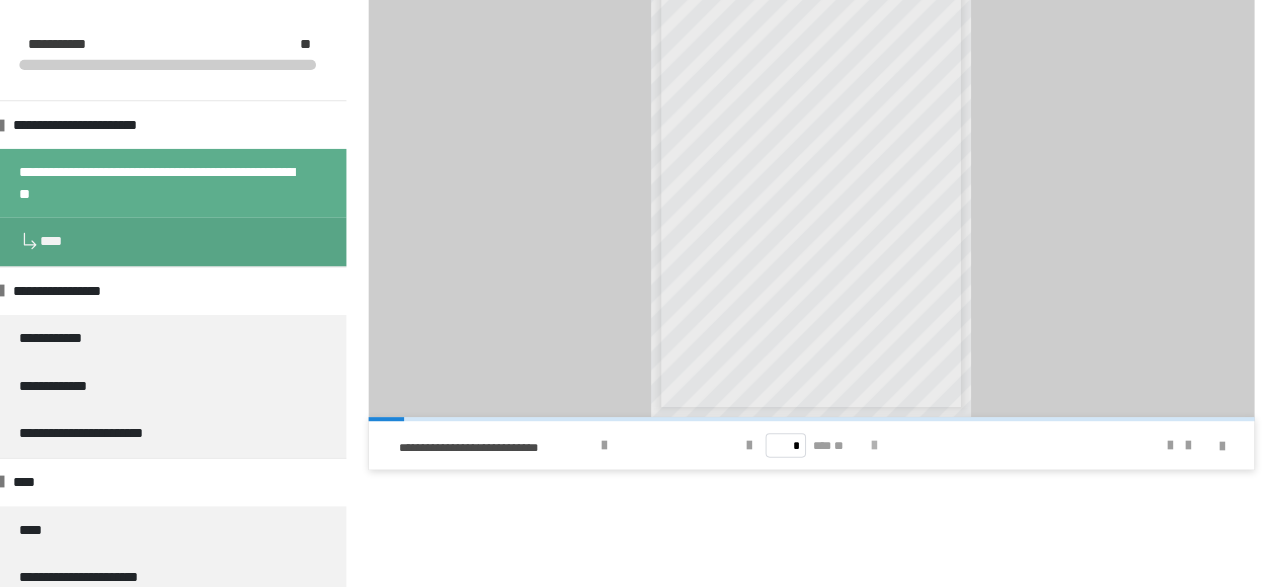 click at bounding box center (874, 447) 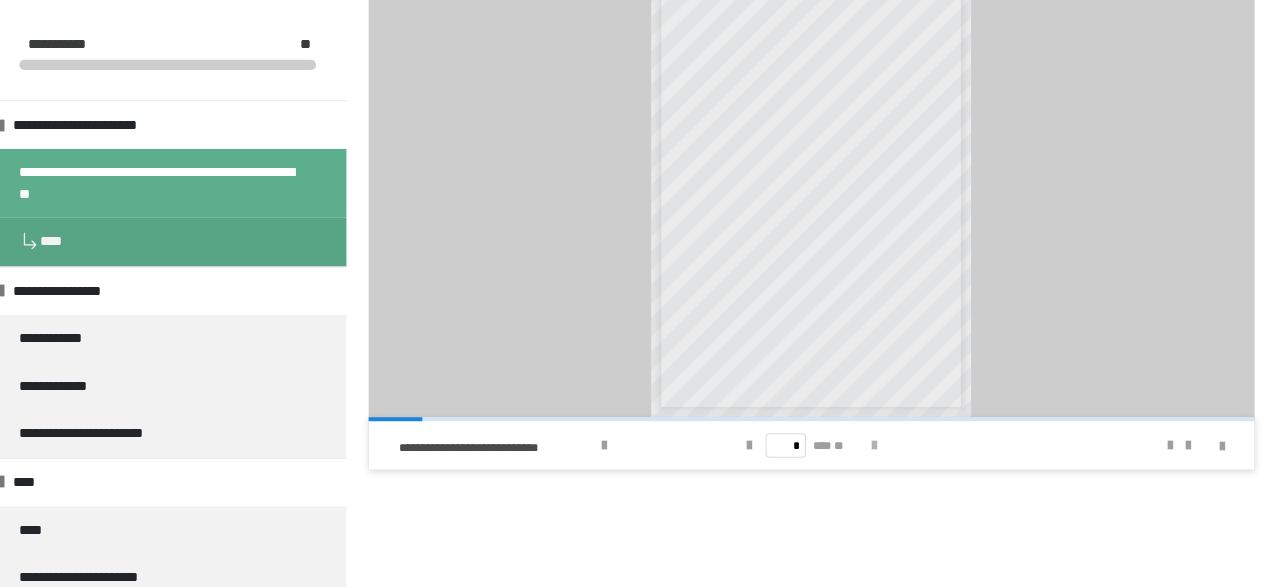 click at bounding box center (874, 447) 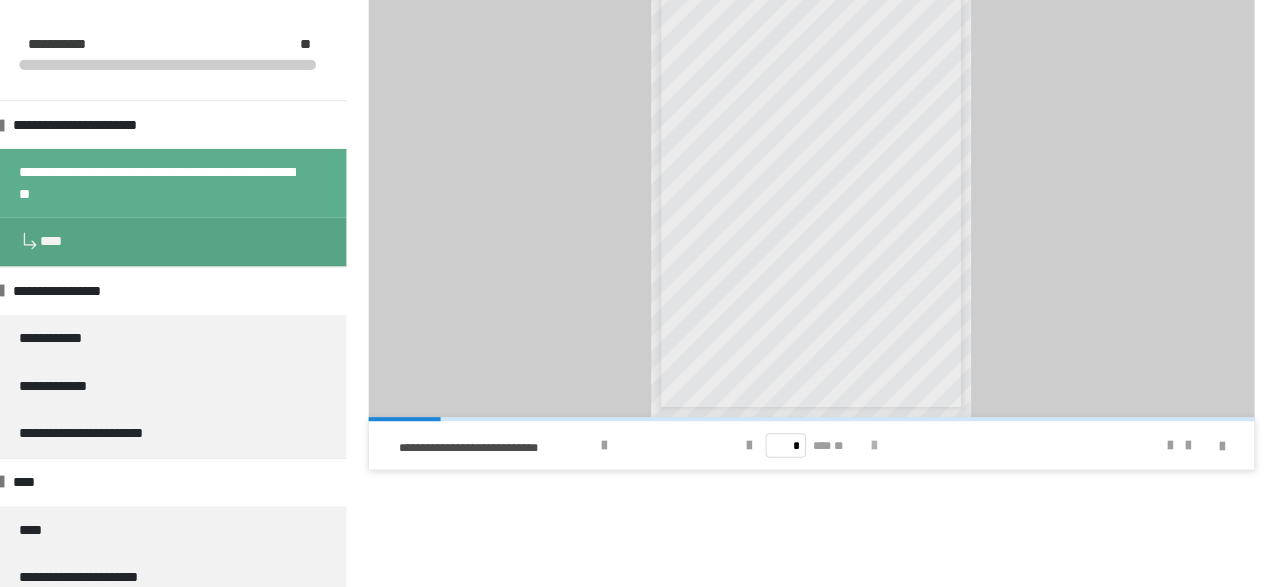 click at bounding box center (874, 447) 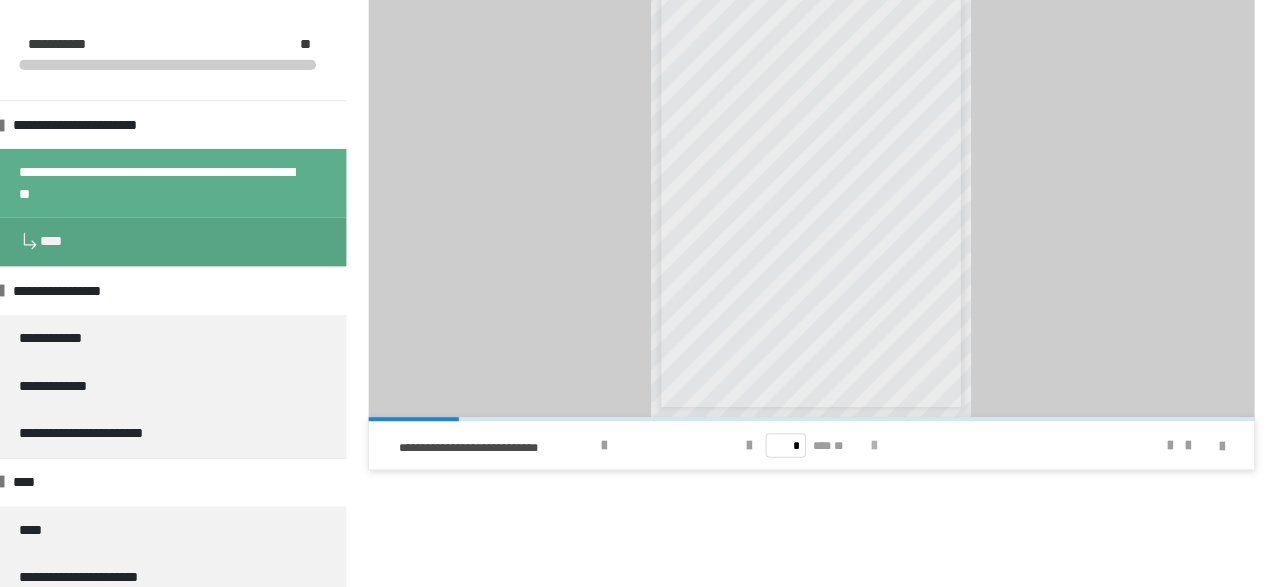 click at bounding box center [874, 447] 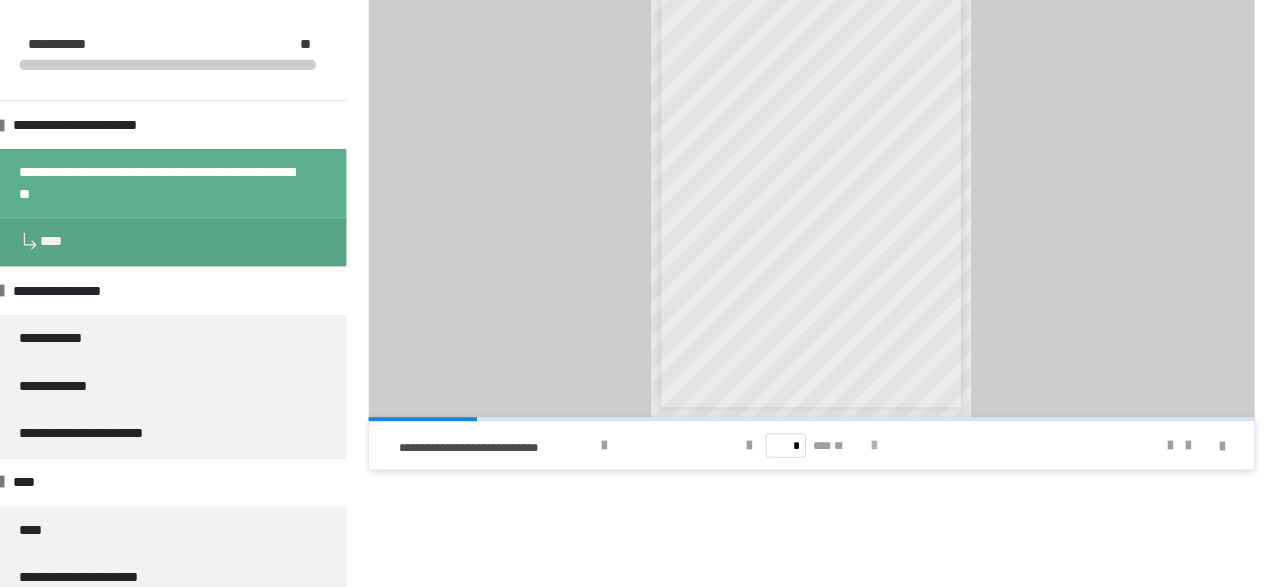 click at bounding box center [874, 447] 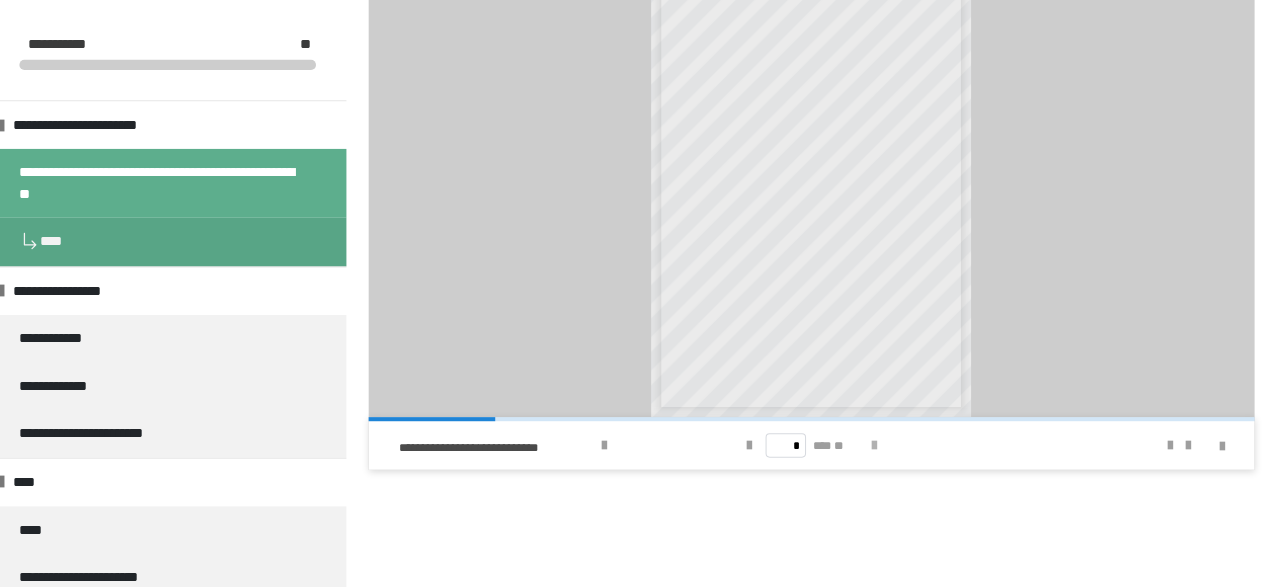 click at bounding box center [874, 447] 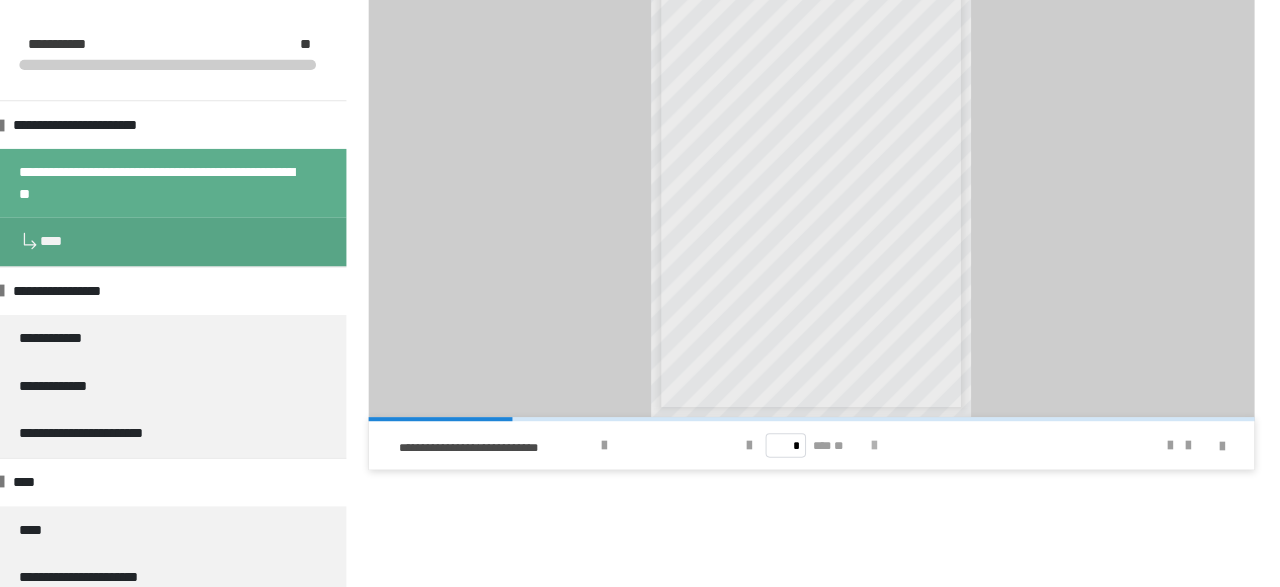 click at bounding box center (874, 447) 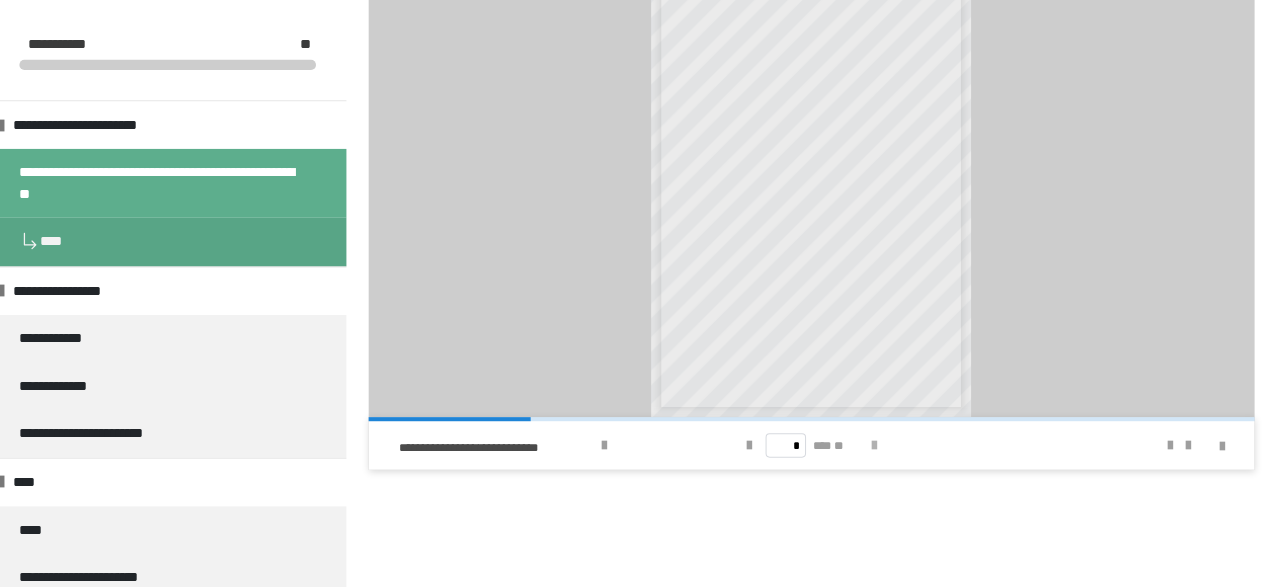 click at bounding box center [874, 447] 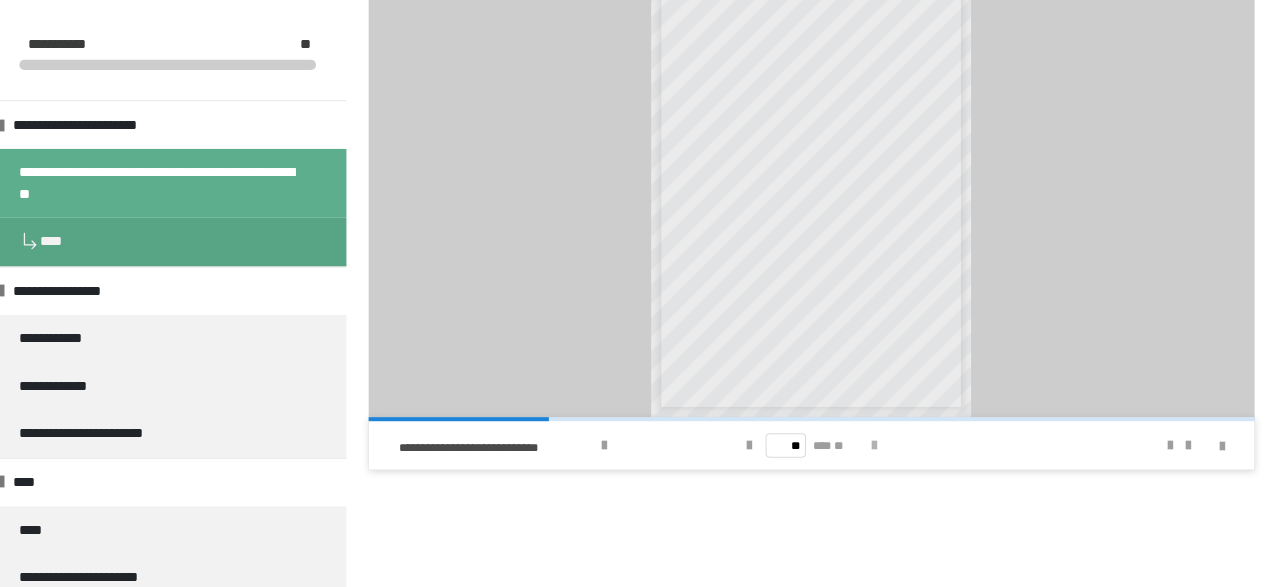 click at bounding box center (874, 447) 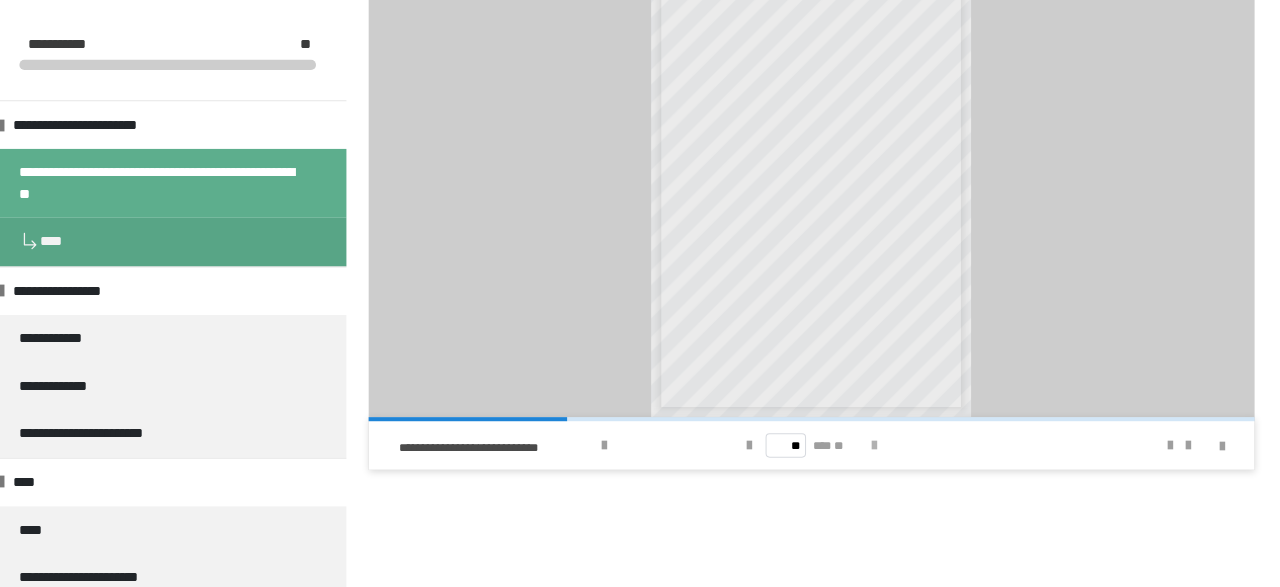 click at bounding box center (874, 447) 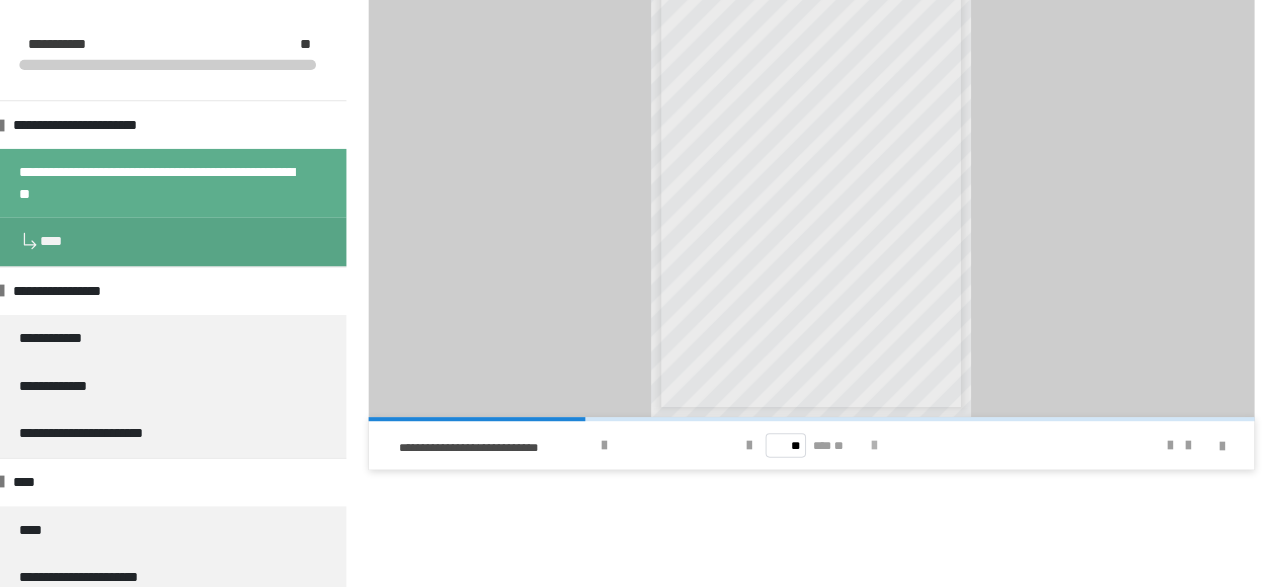 click at bounding box center [874, 447] 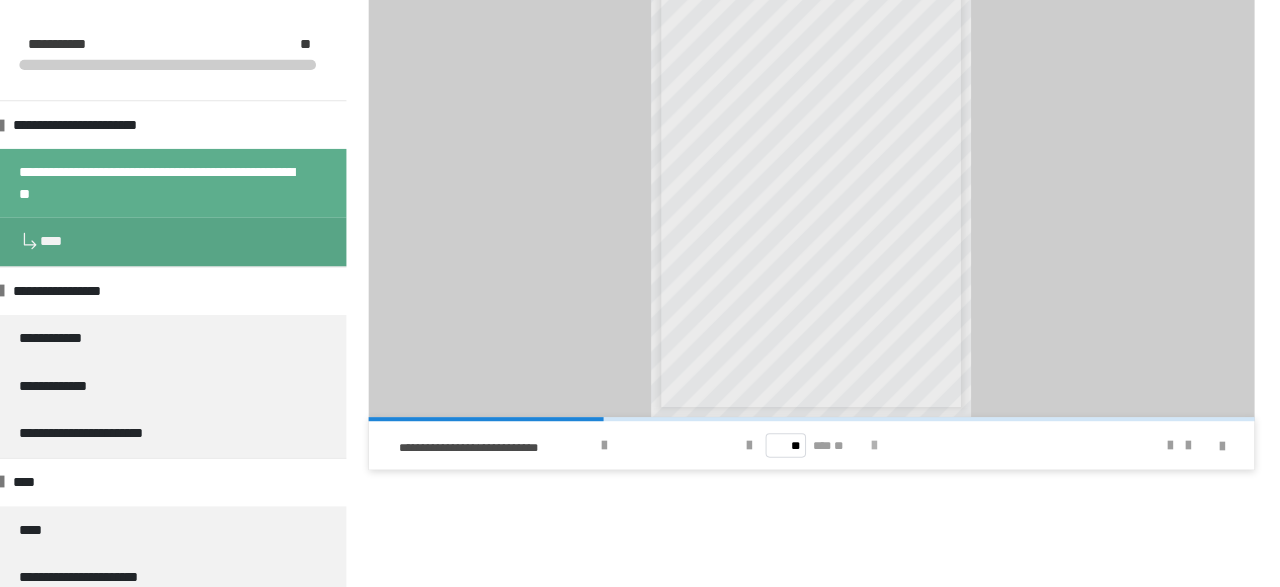 click at bounding box center (874, 447) 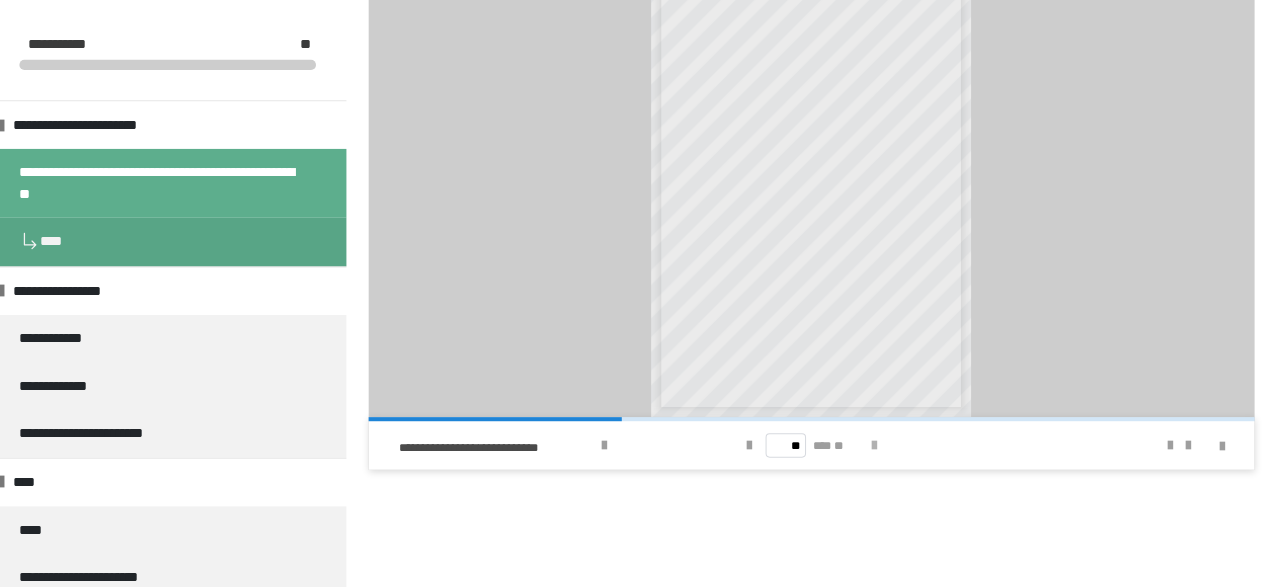 click at bounding box center (874, 447) 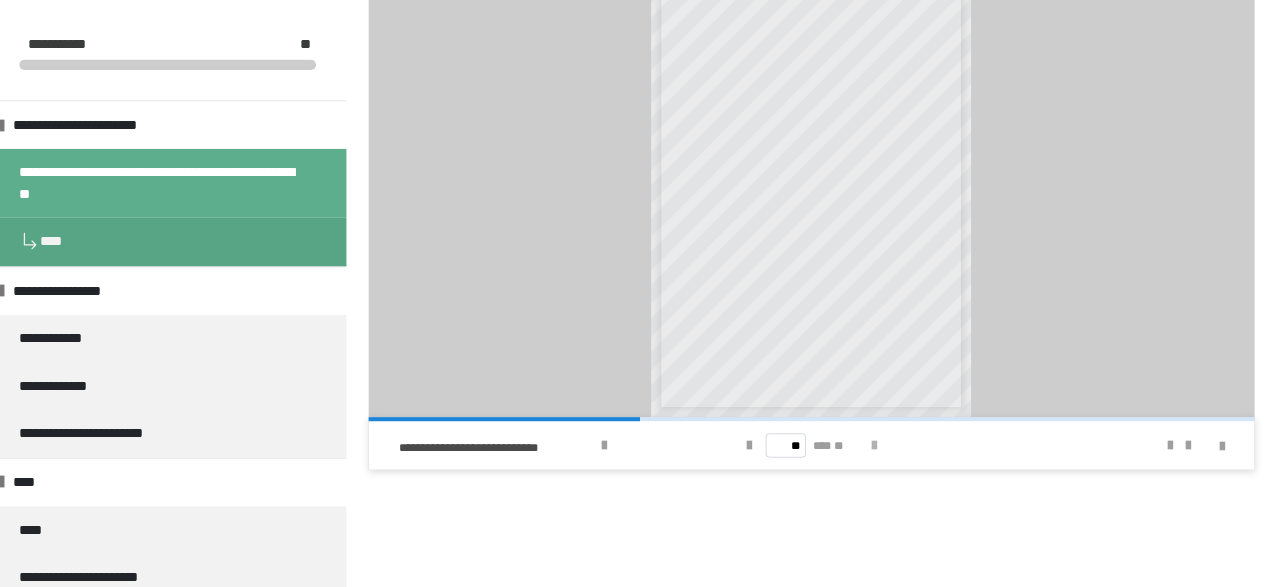 click at bounding box center (874, 447) 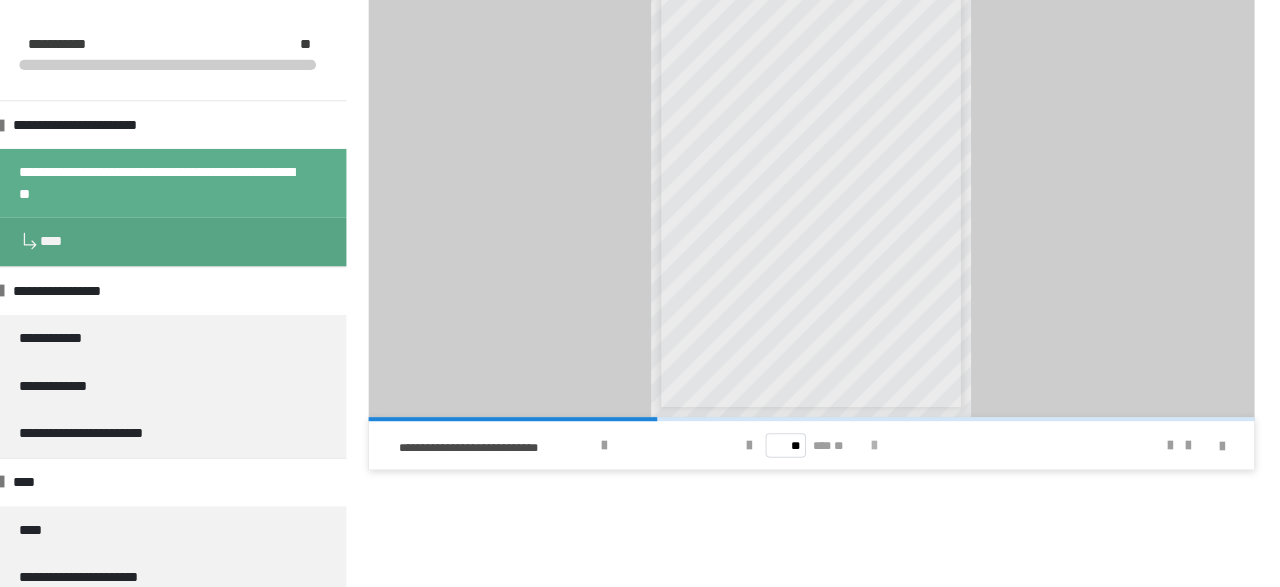 click at bounding box center (874, 447) 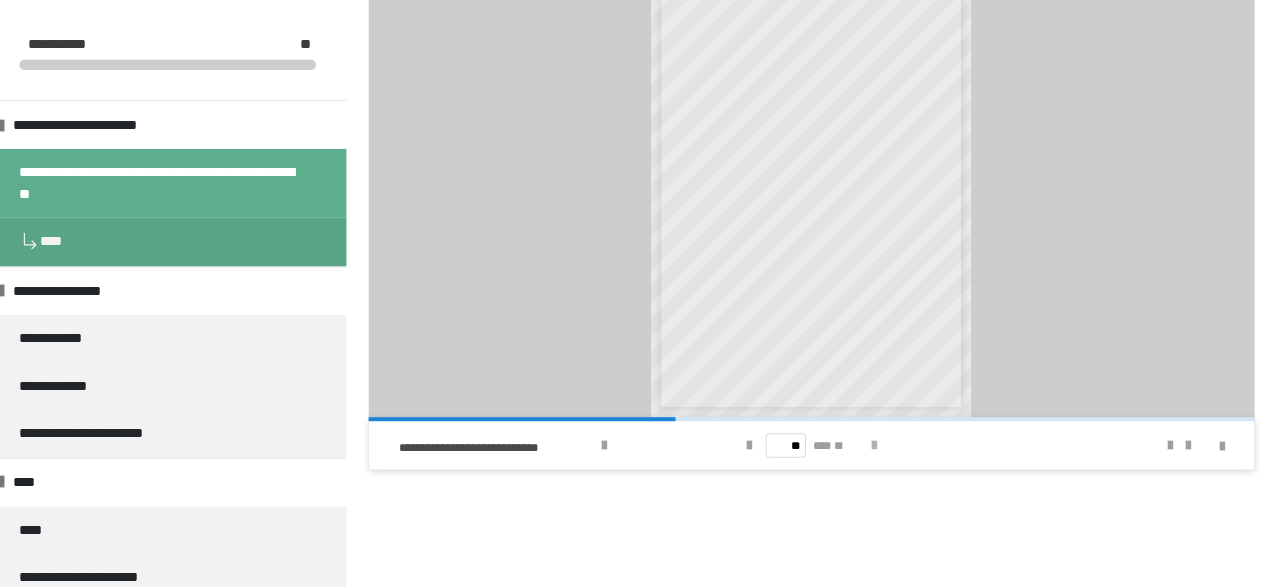 click at bounding box center (874, 447) 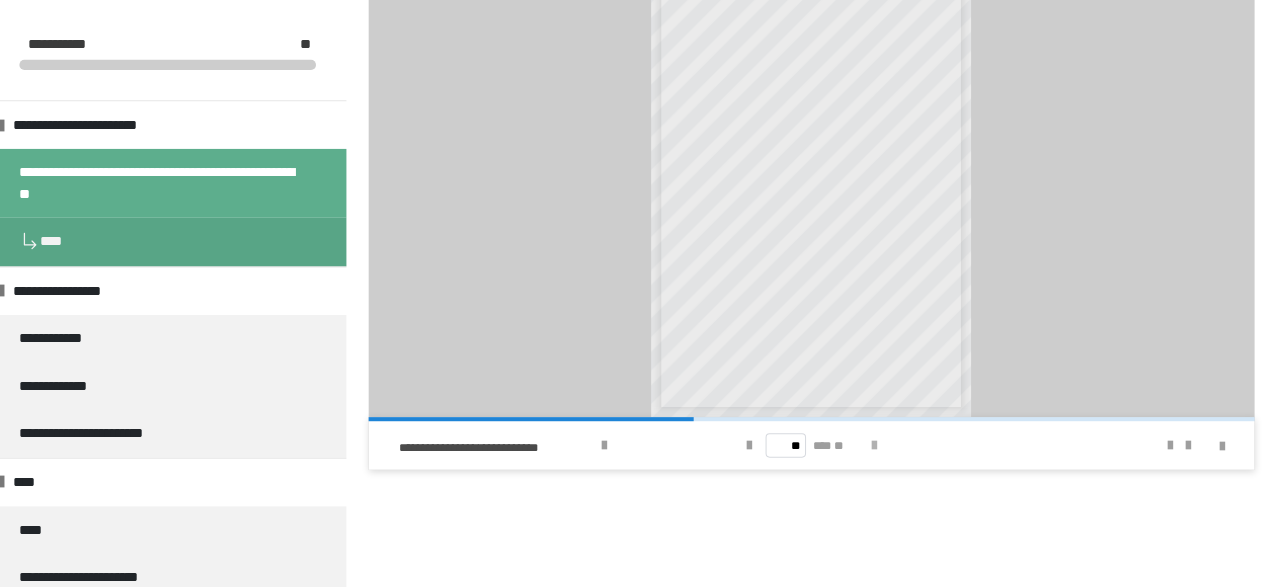 click at bounding box center (874, 447) 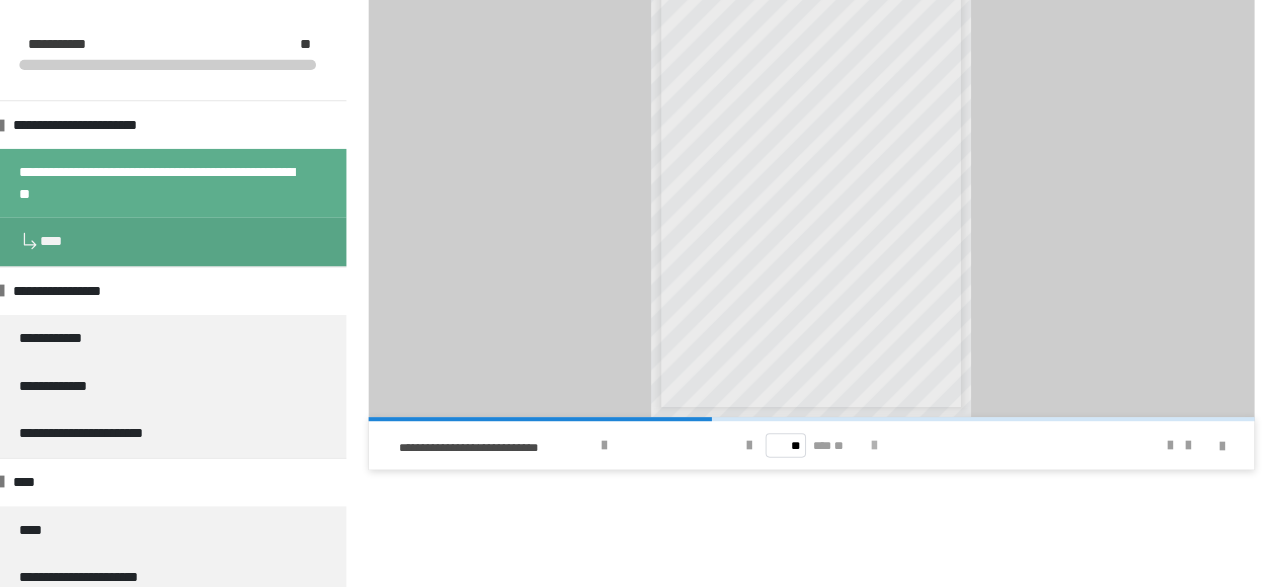 click at bounding box center [874, 447] 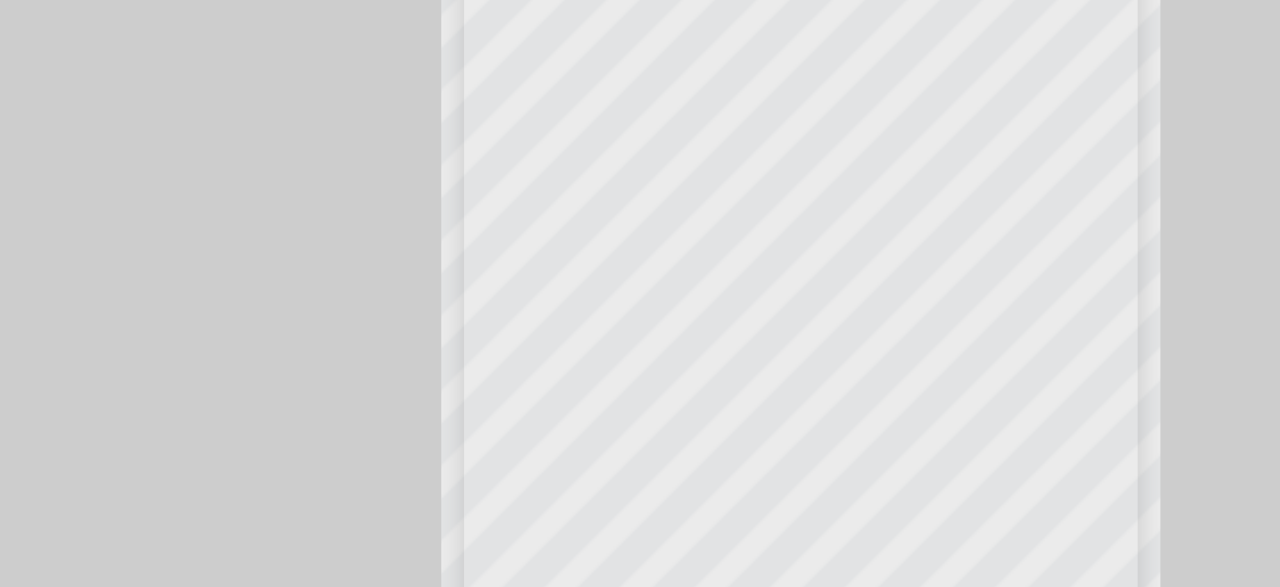 scroll, scrollTop: 348, scrollLeft: 0, axis: vertical 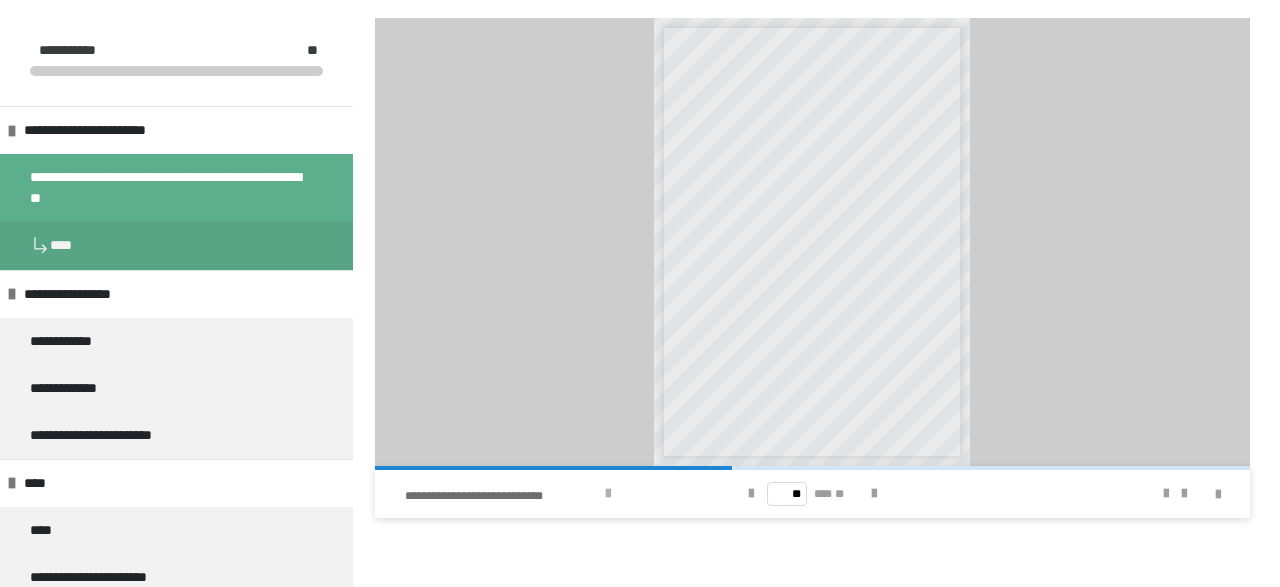 click at bounding box center [608, 494] 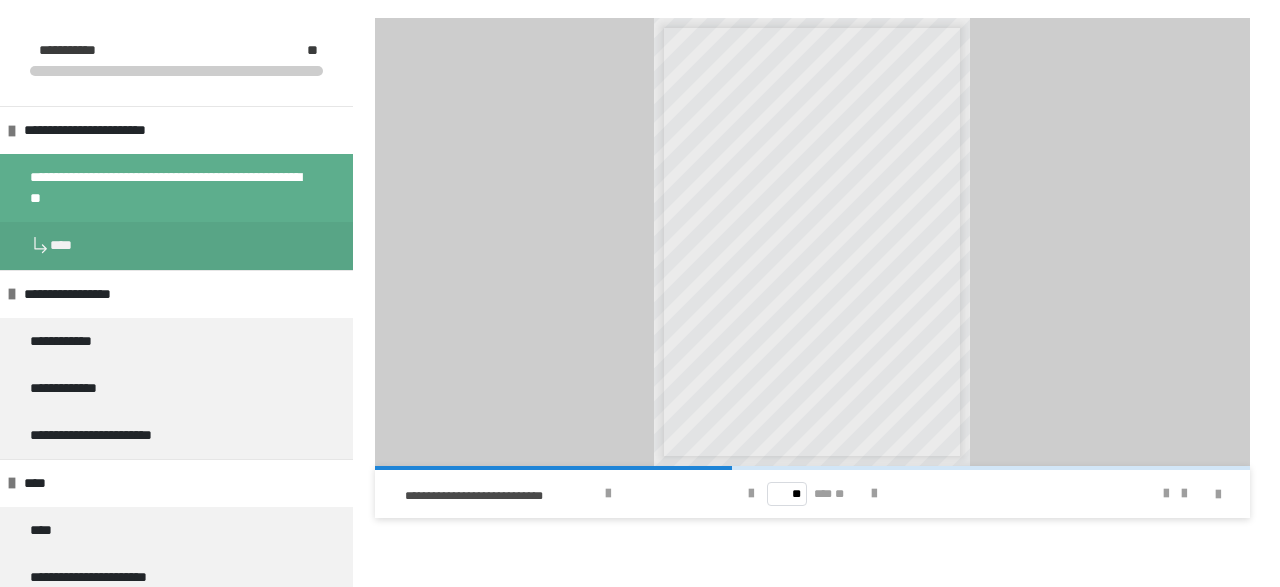 scroll, scrollTop: 0, scrollLeft: 0, axis: both 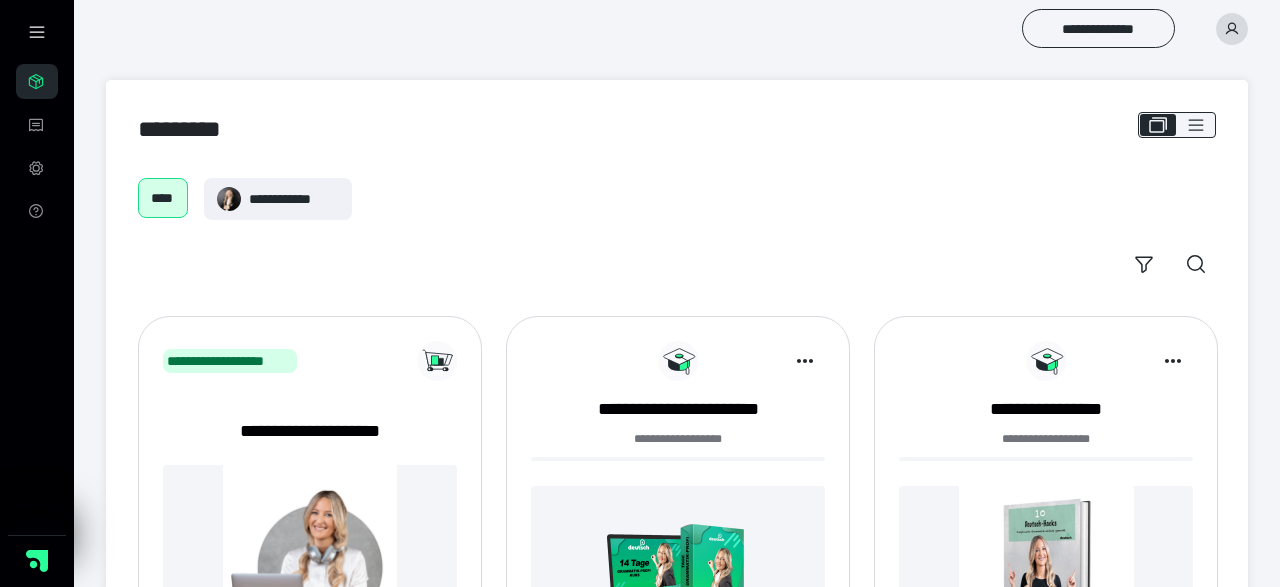 click on "**********" at bounding box center (678, 450) 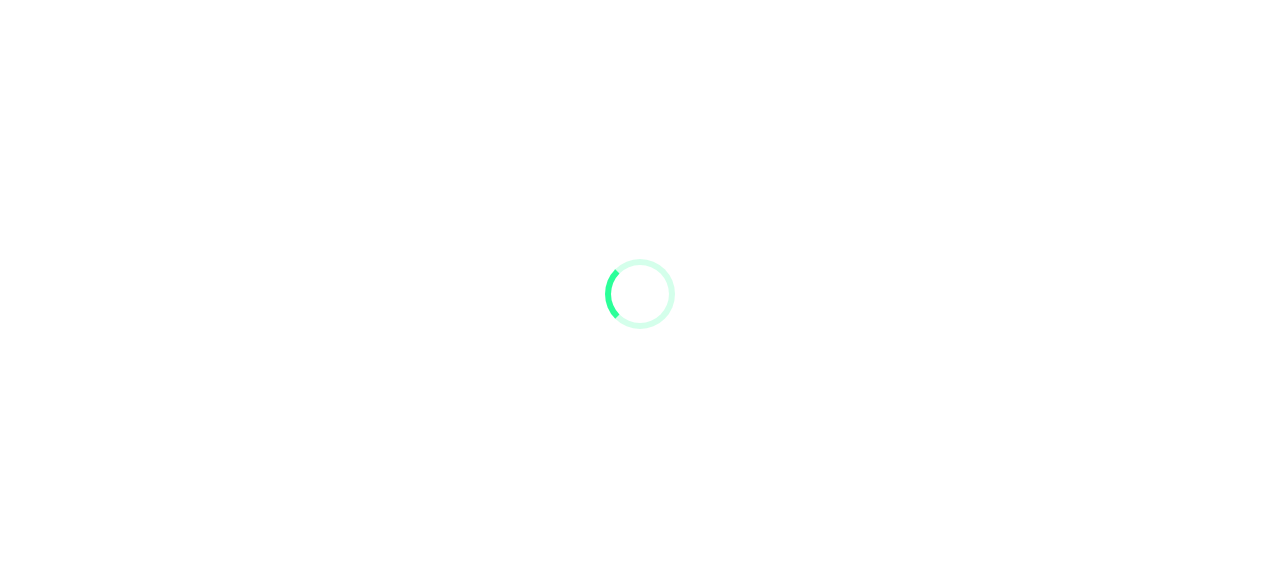 scroll, scrollTop: 0, scrollLeft: 0, axis: both 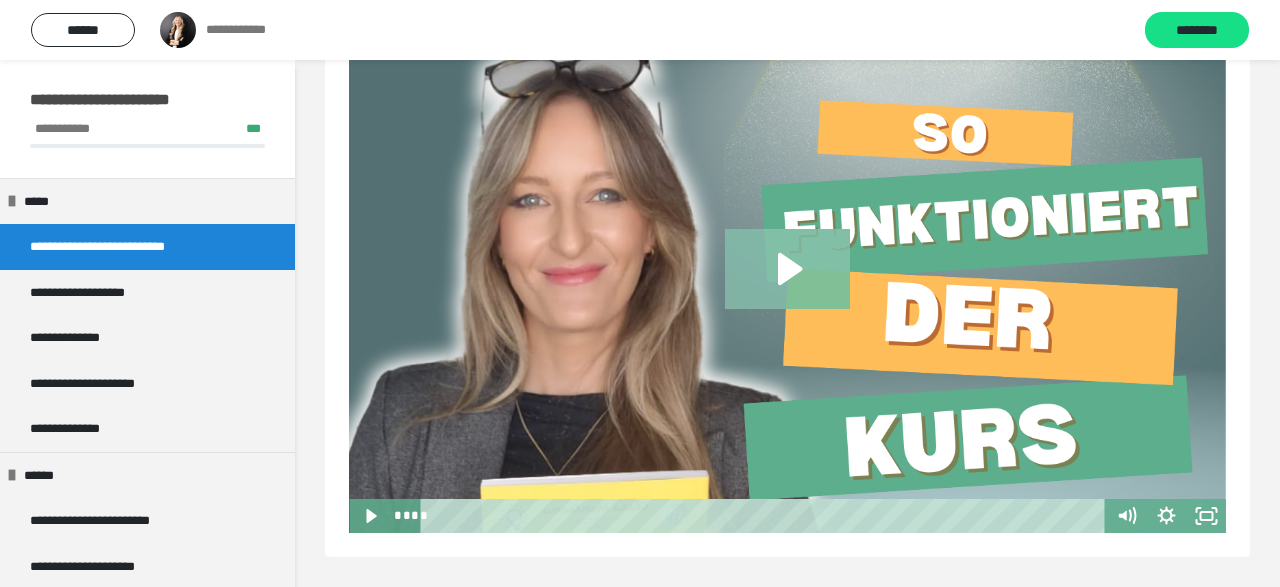 click 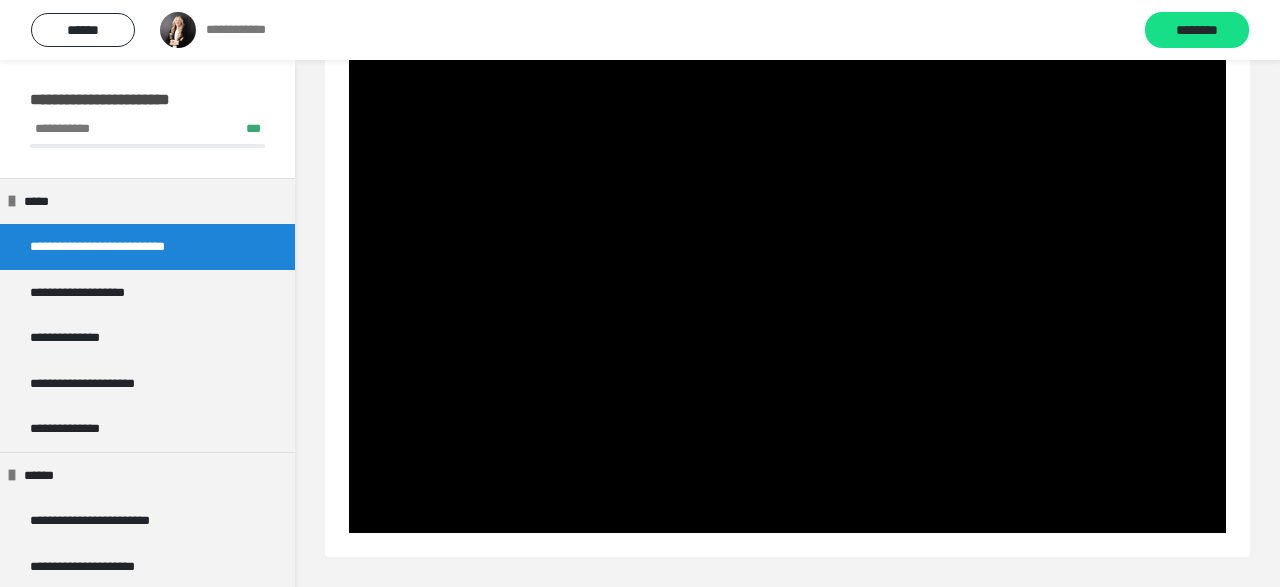 click at bounding box center (787, 286) 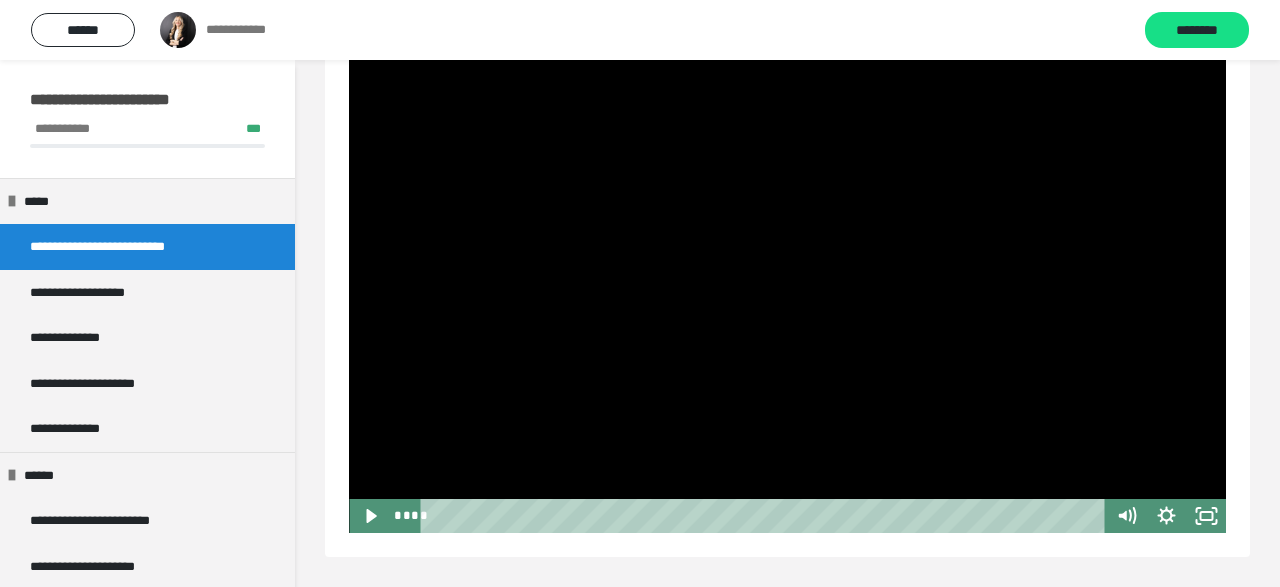 click at bounding box center (787, 286) 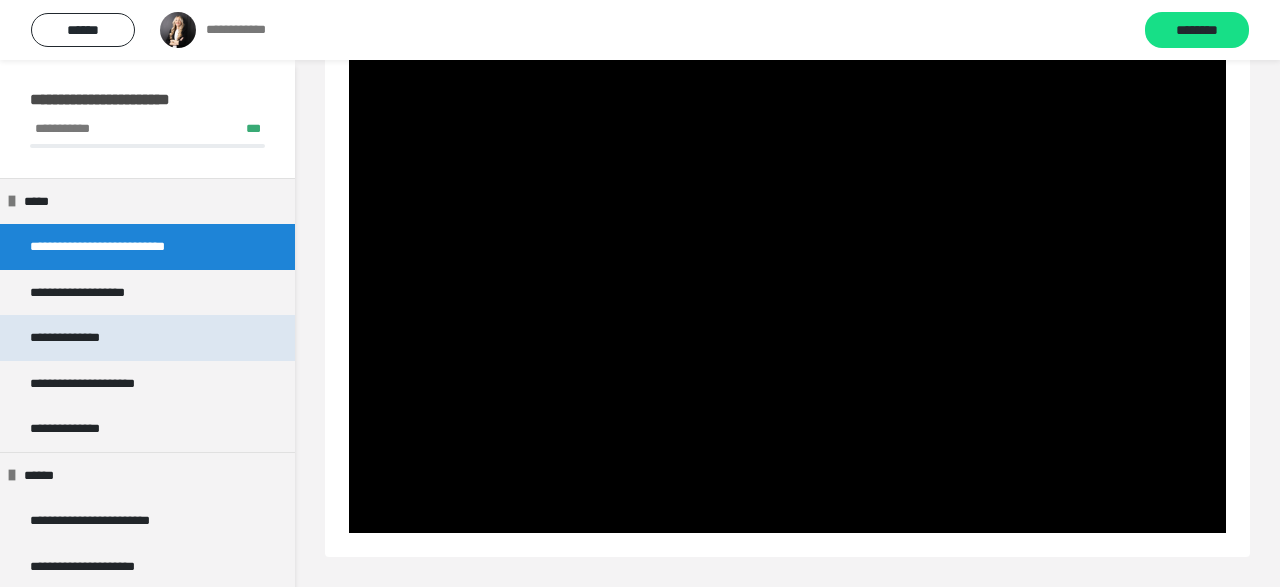 click on "**********" at bounding box center [74, 338] 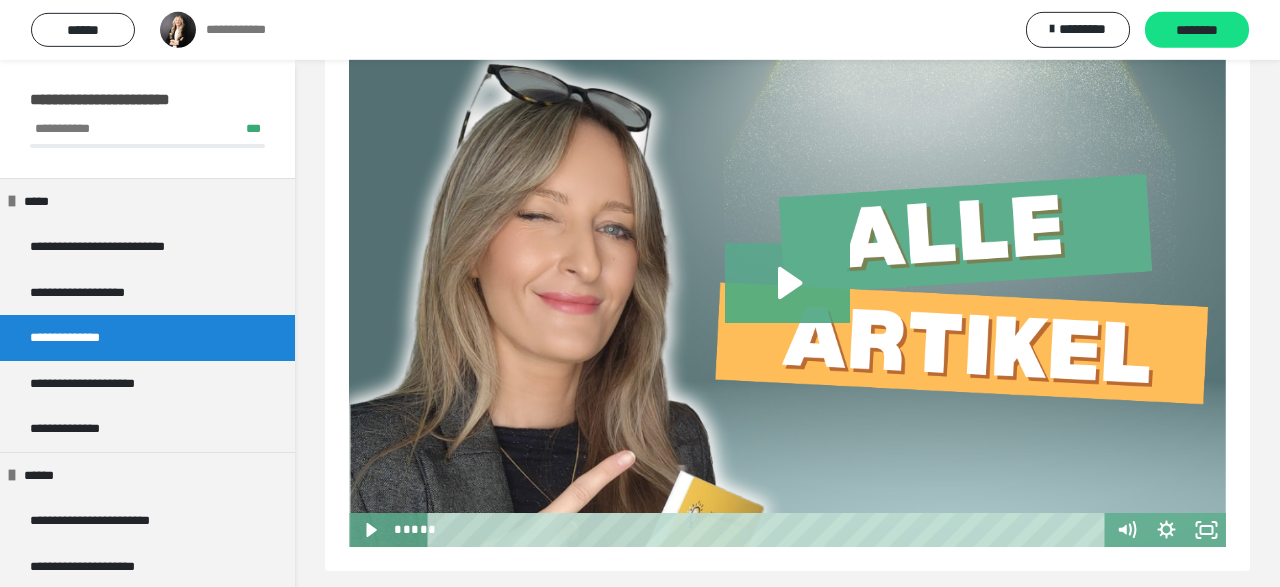 scroll, scrollTop: 222, scrollLeft: 0, axis: vertical 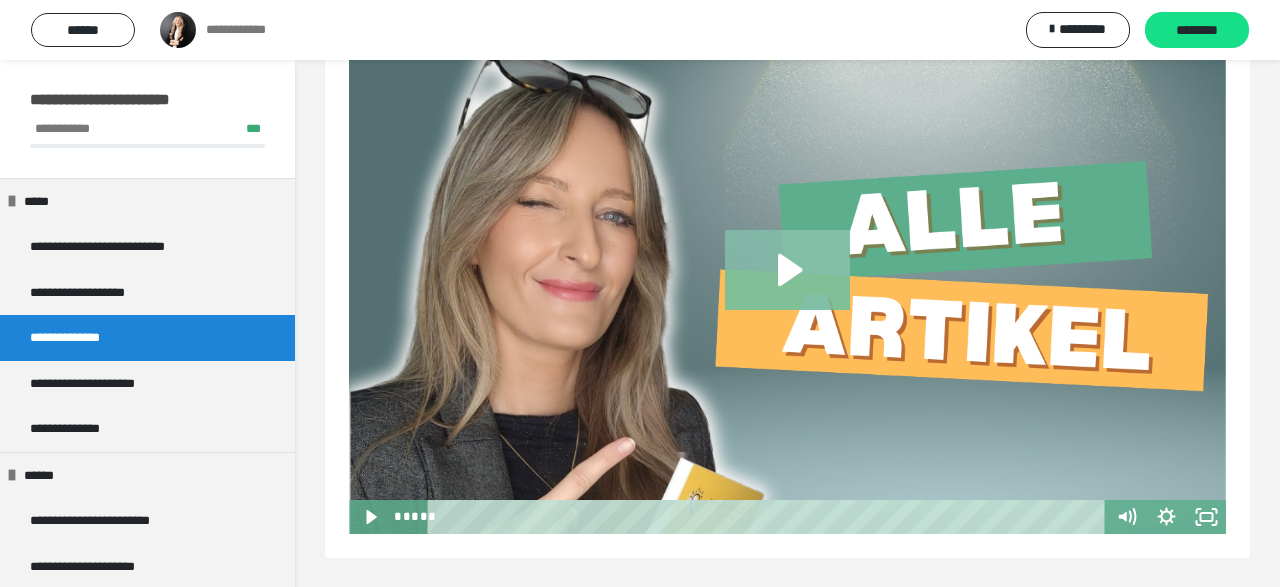 click 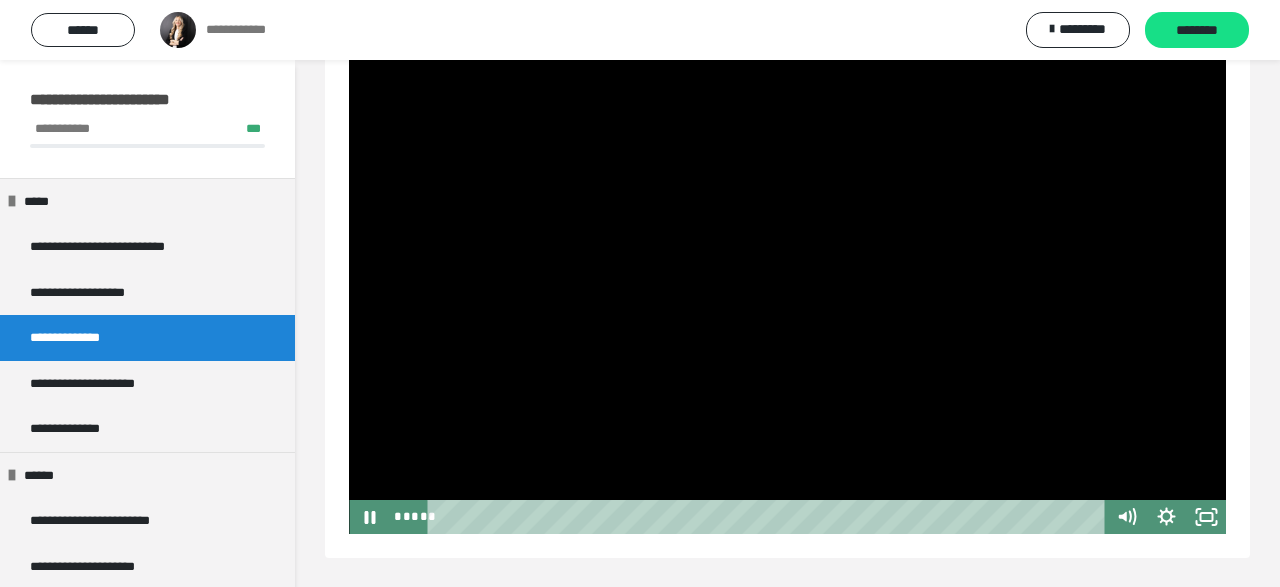 click at bounding box center (787, 286) 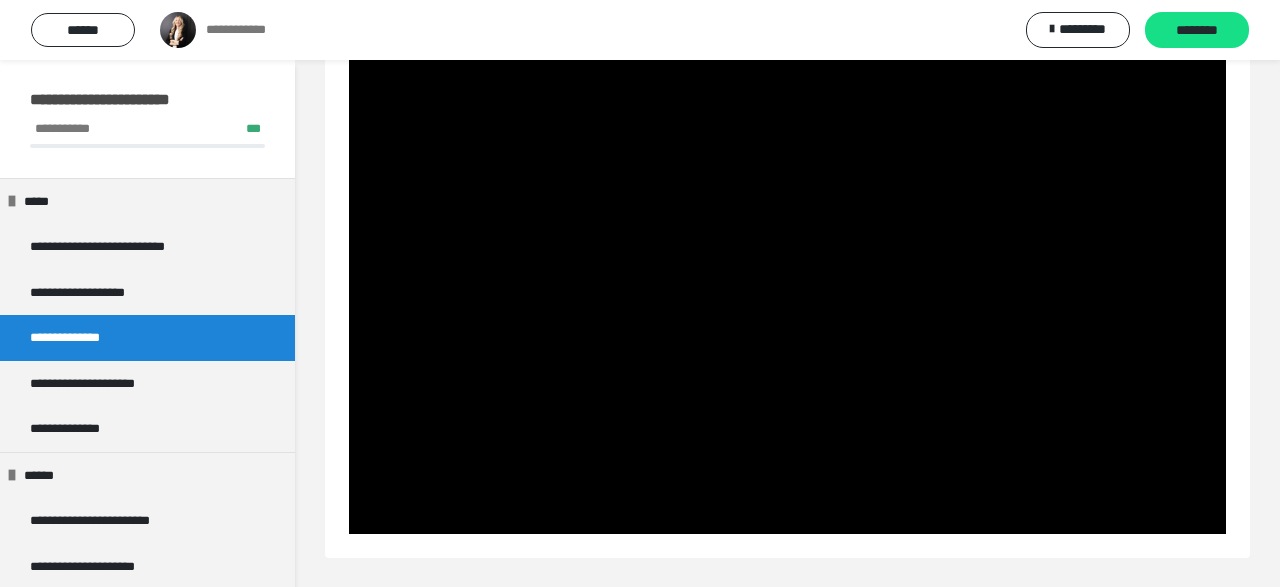 click at bounding box center (787, 286) 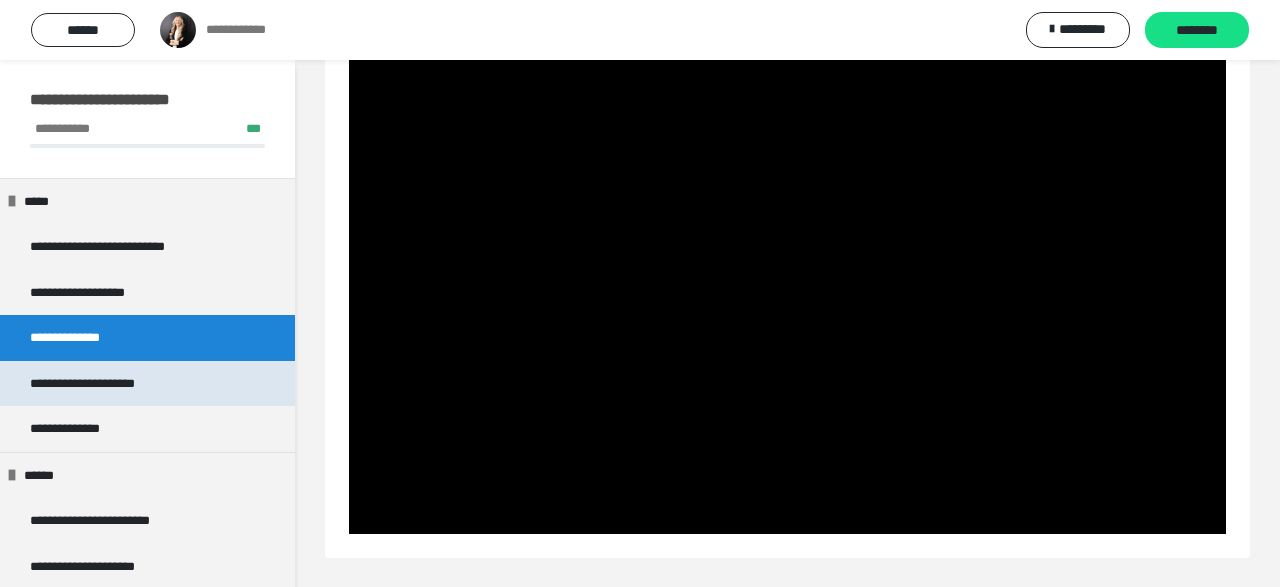 click on "**********" at bounding box center [96, 384] 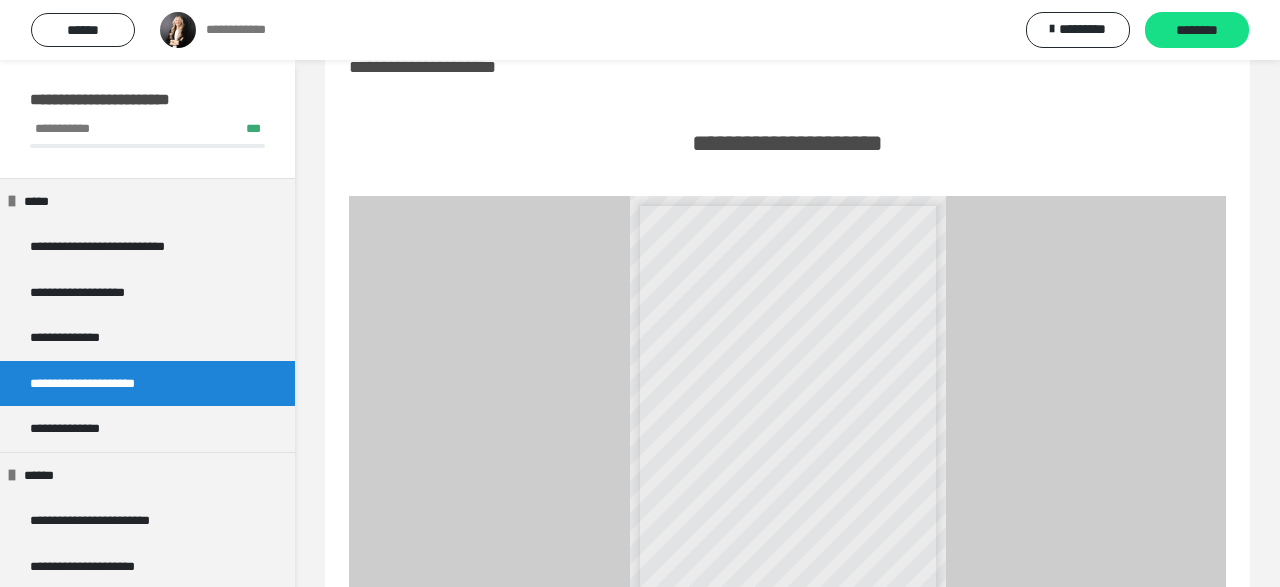 scroll, scrollTop: 223, scrollLeft: 0, axis: vertical 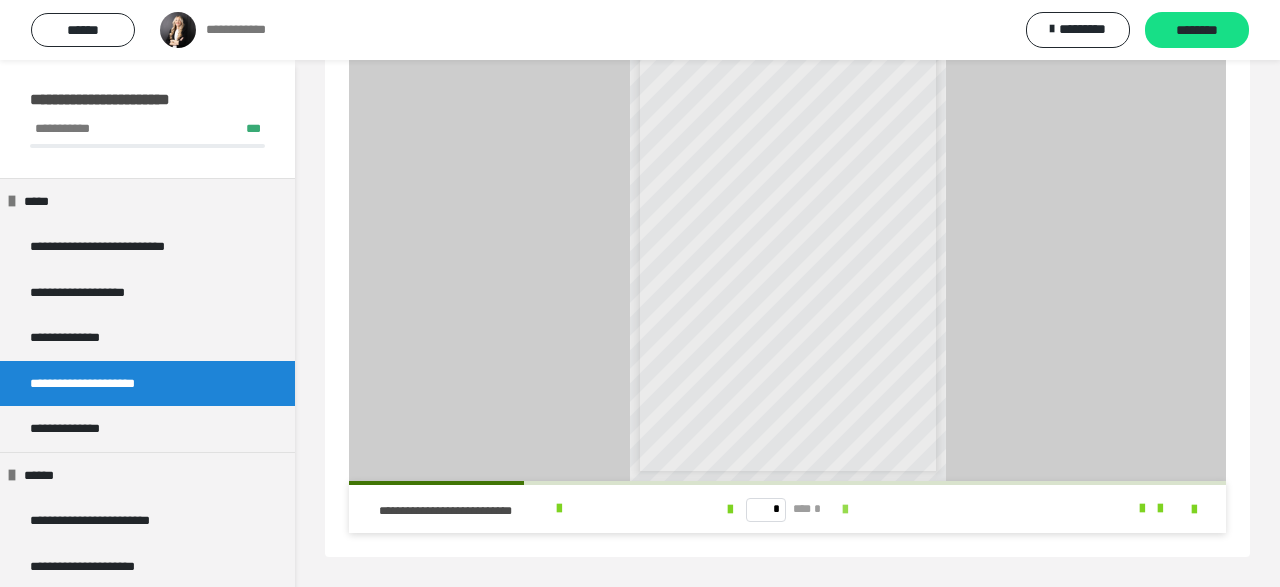 click at bounding box center [845, 510] 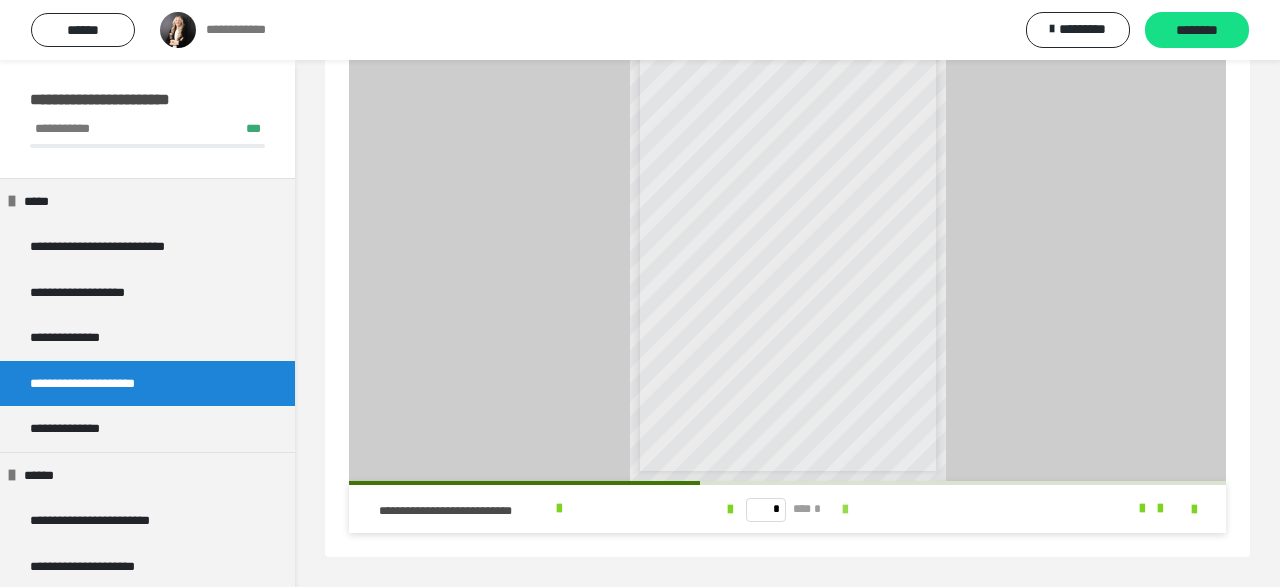 click at bounding box center (845, 510) 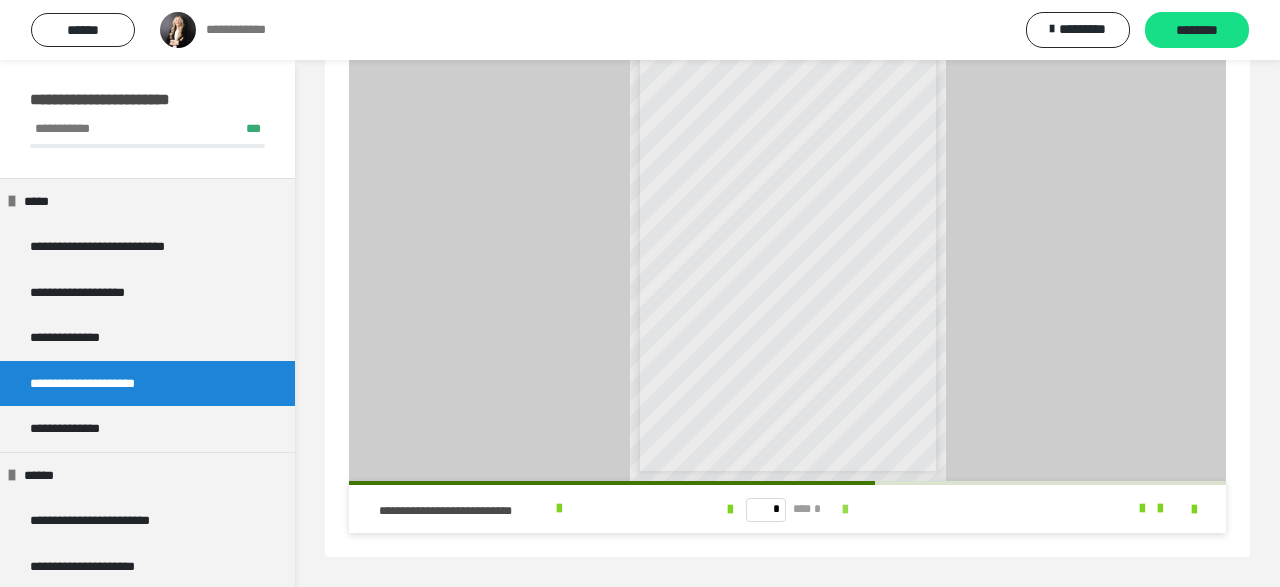 click at bounding box center [845, 510] 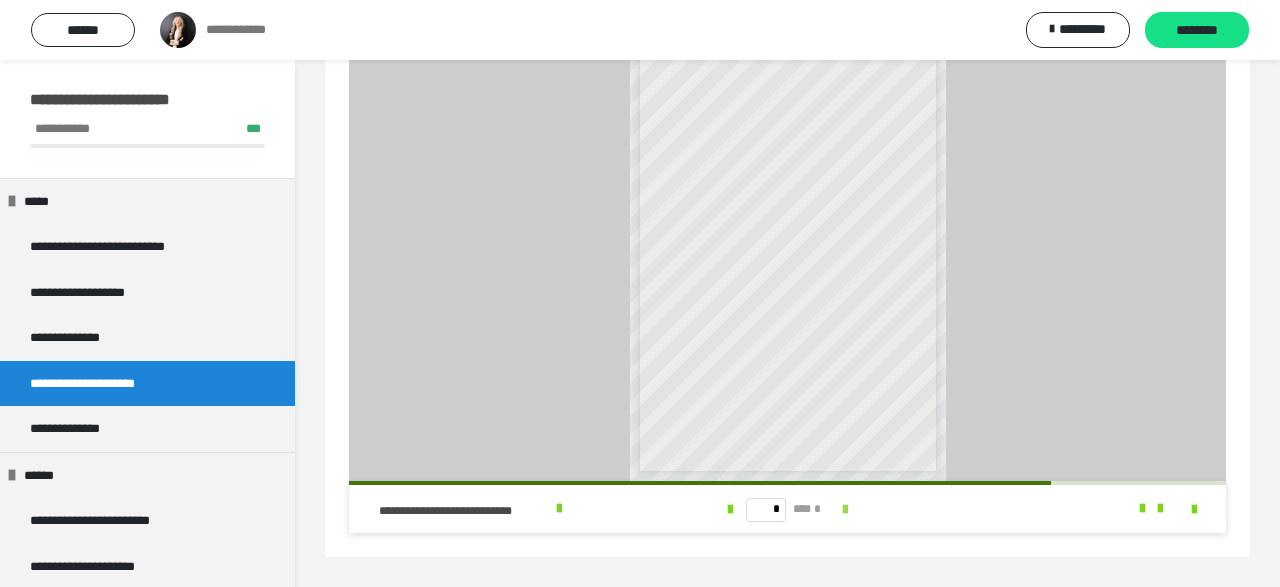 click at bounding box center (845, 510) 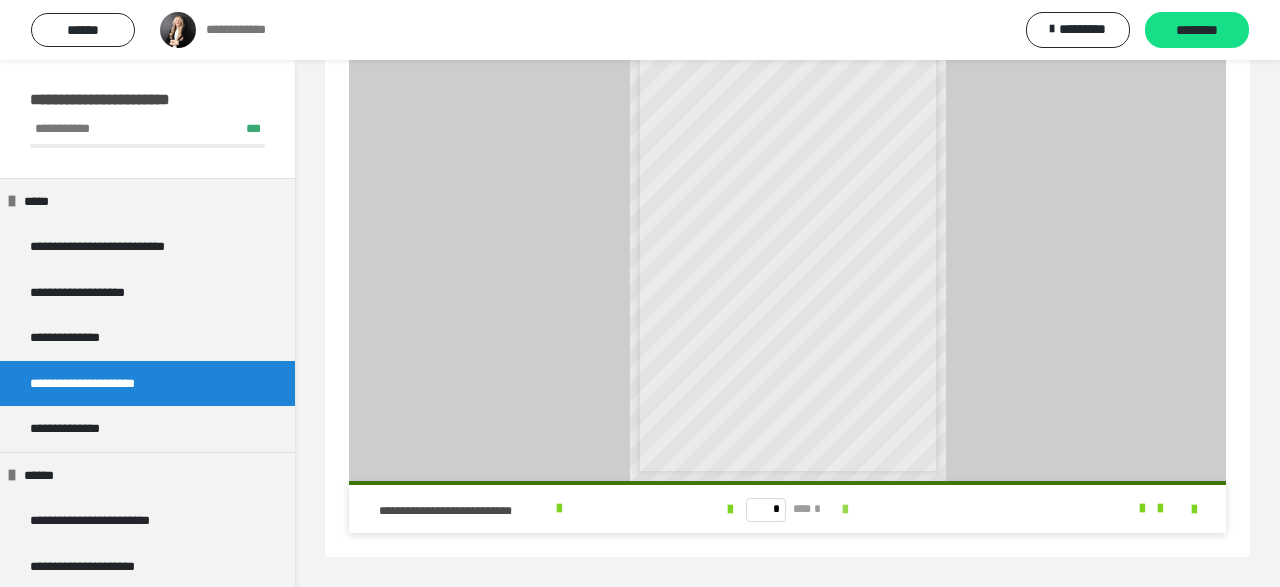 click on "* *** *" at bounding box center (787, 509) 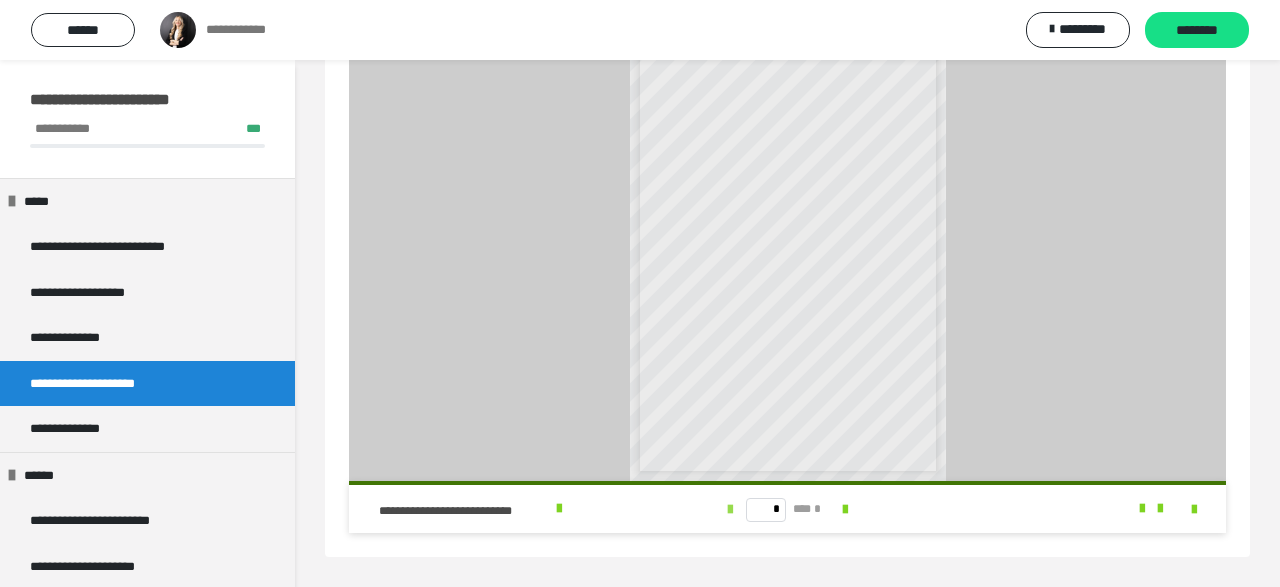 click at bounding box center (730, 510) 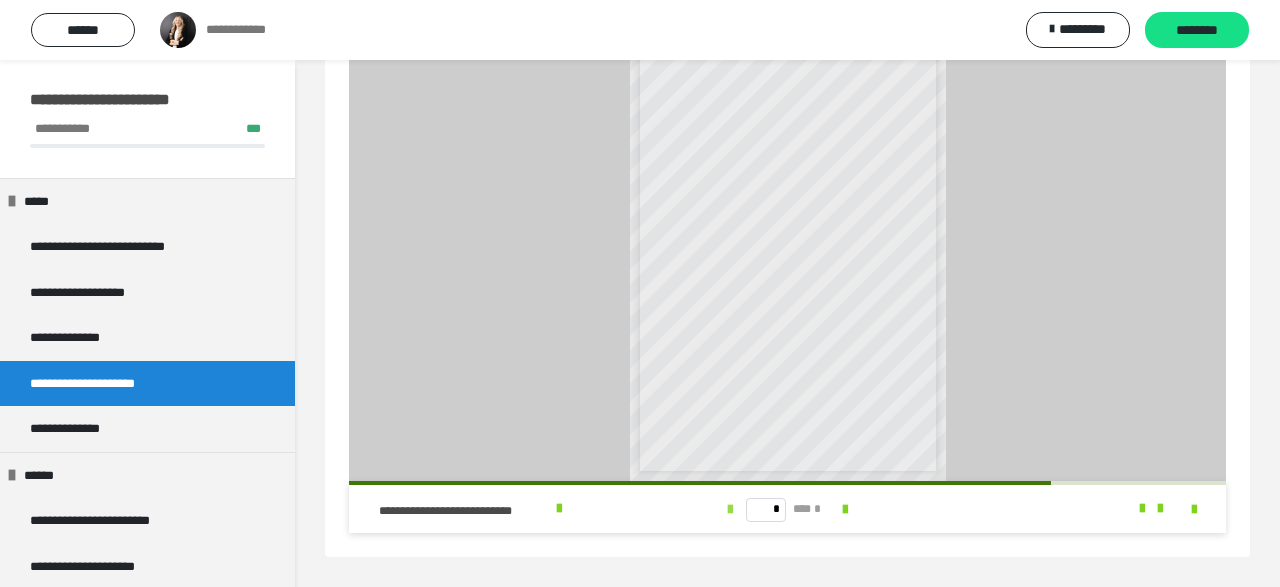 click at bounding box center [730, 510] 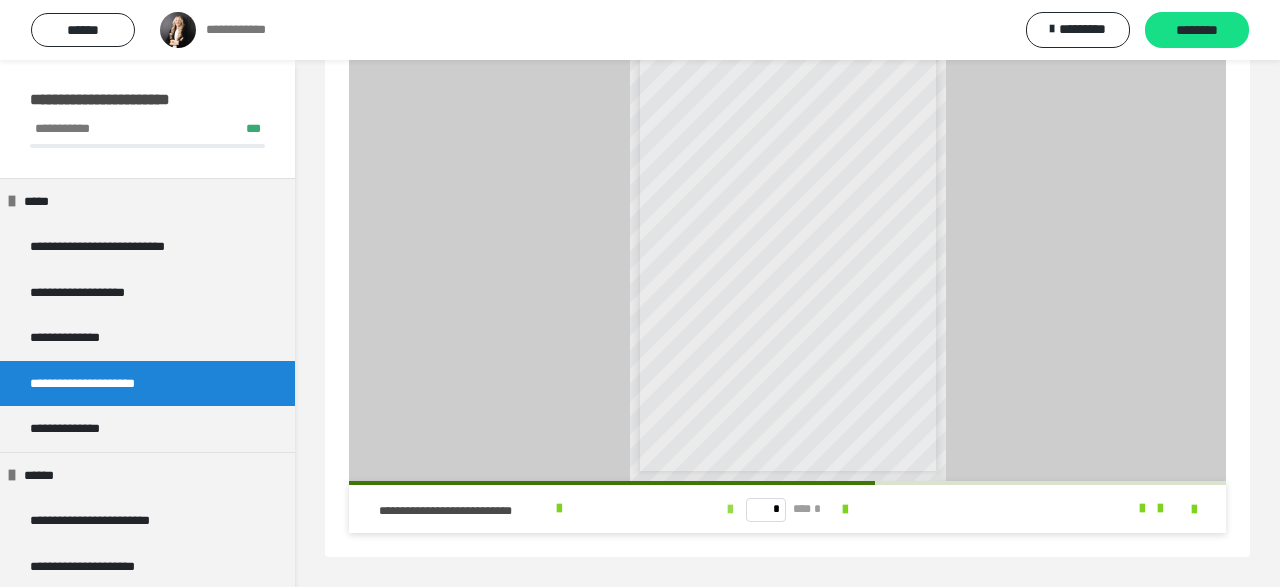 click at bounding box center [730, 510] 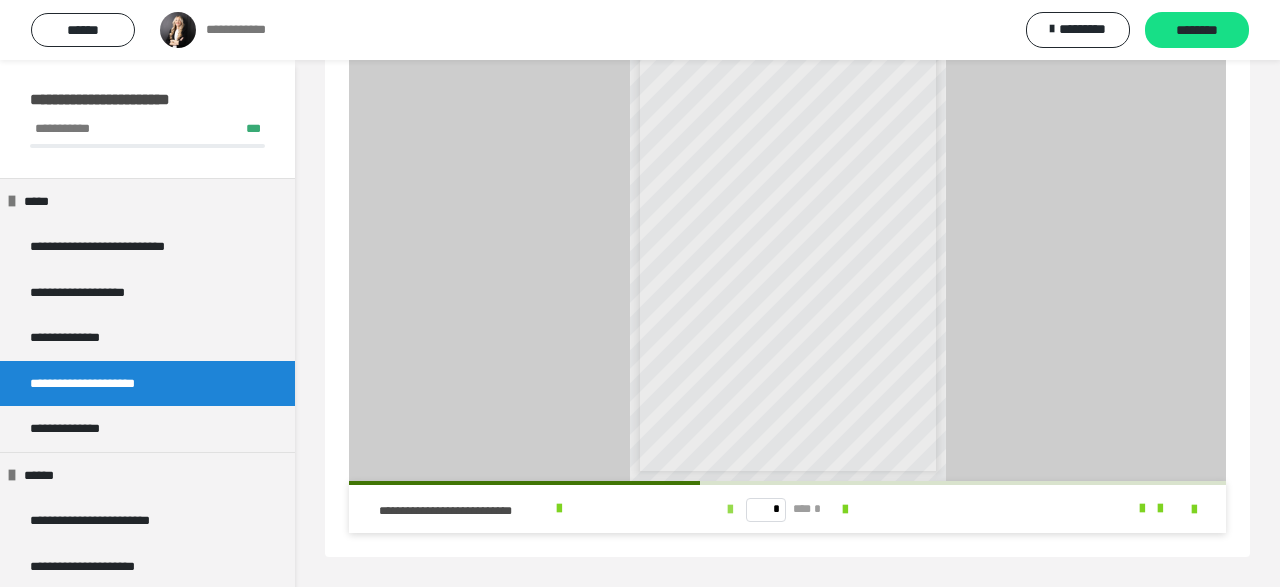 click at bounding box center (730, 510) 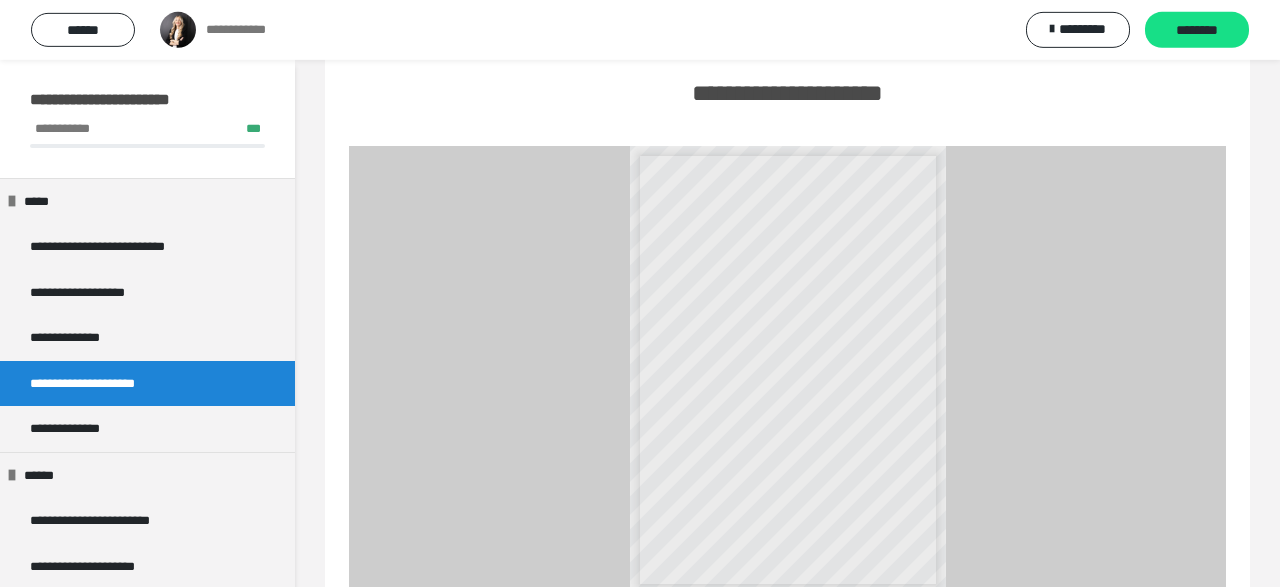 scroll, scrollTop: 223, scrollLeft: 0, axis: vertical 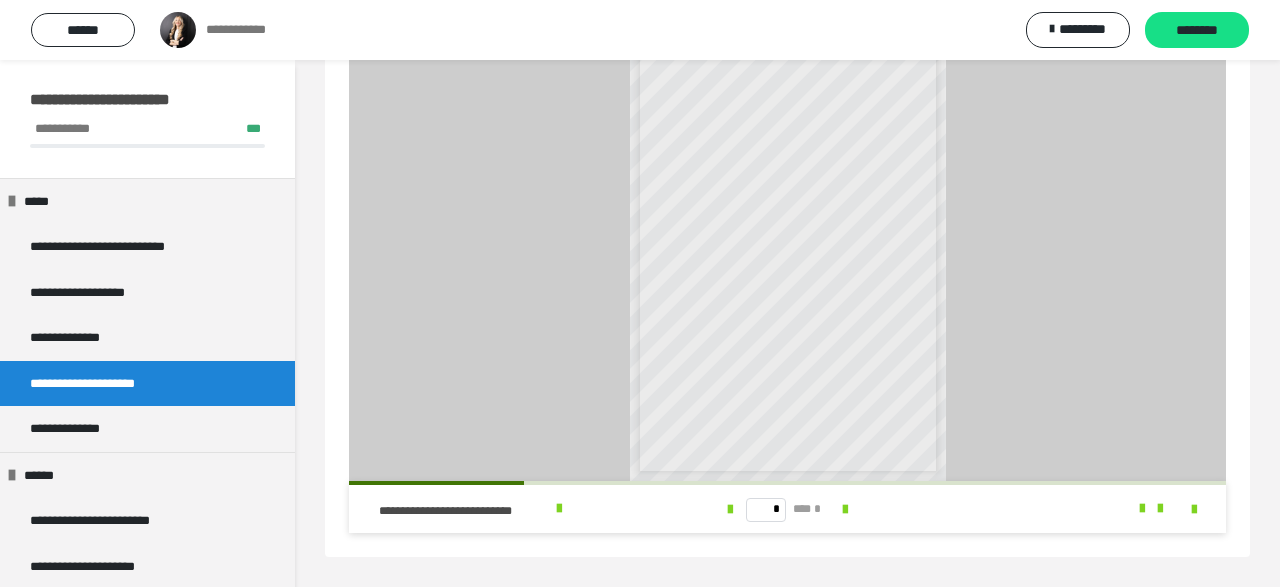 click on "**********" at bounding box center [787, 212] 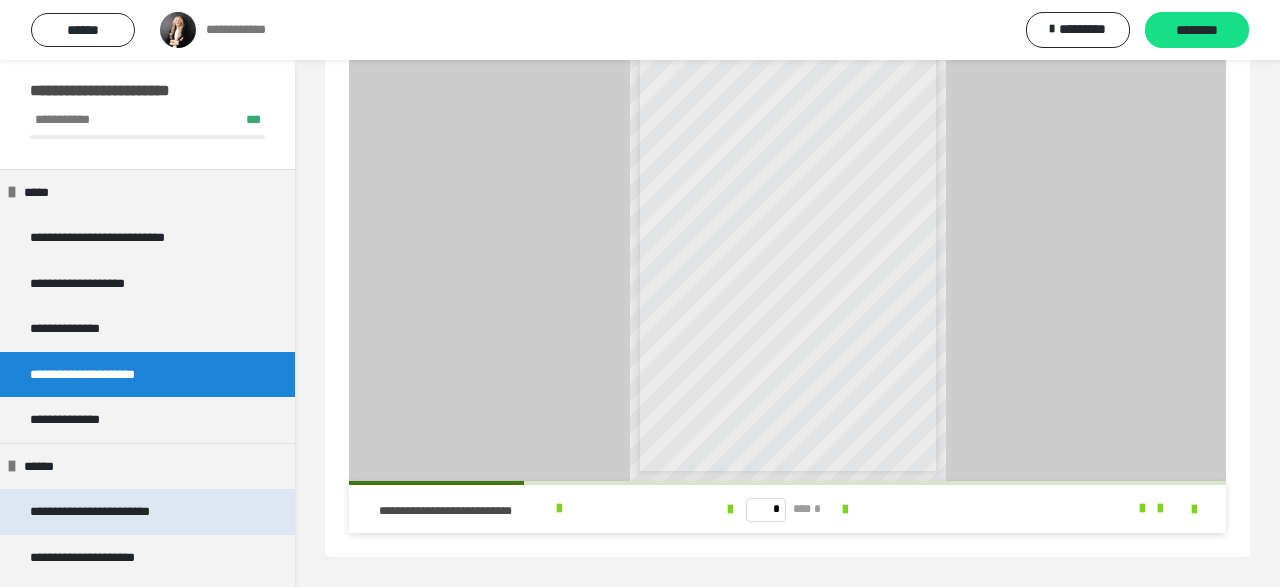 scroll, scrollTop: 0, scrollLeft: 0, axis: both 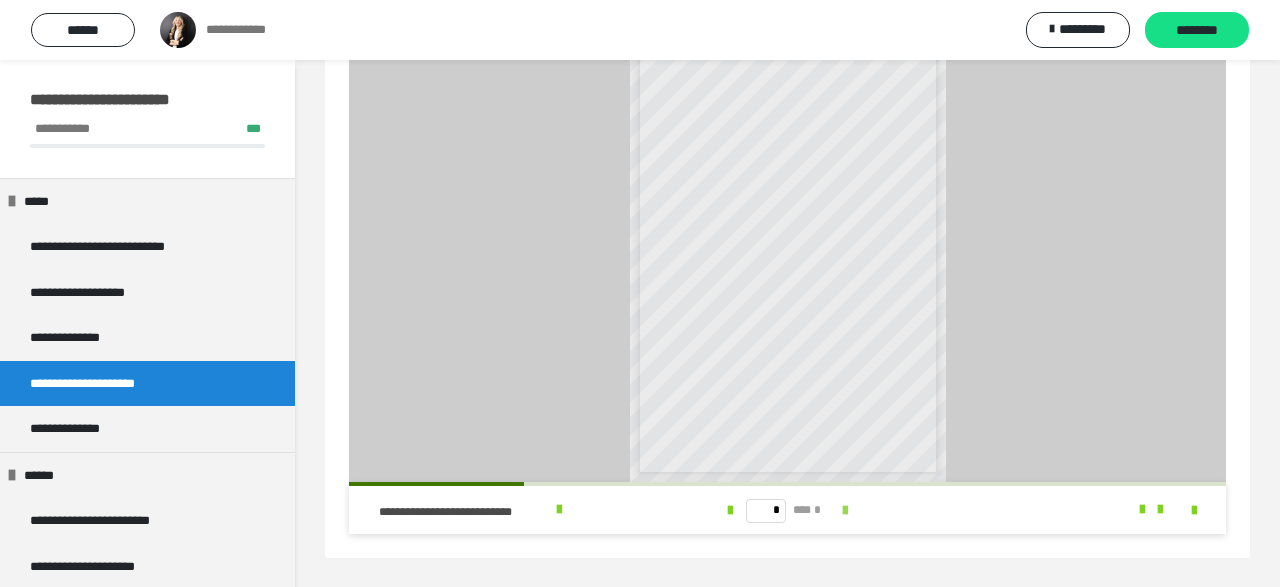 click at bounding box center [845, 511] 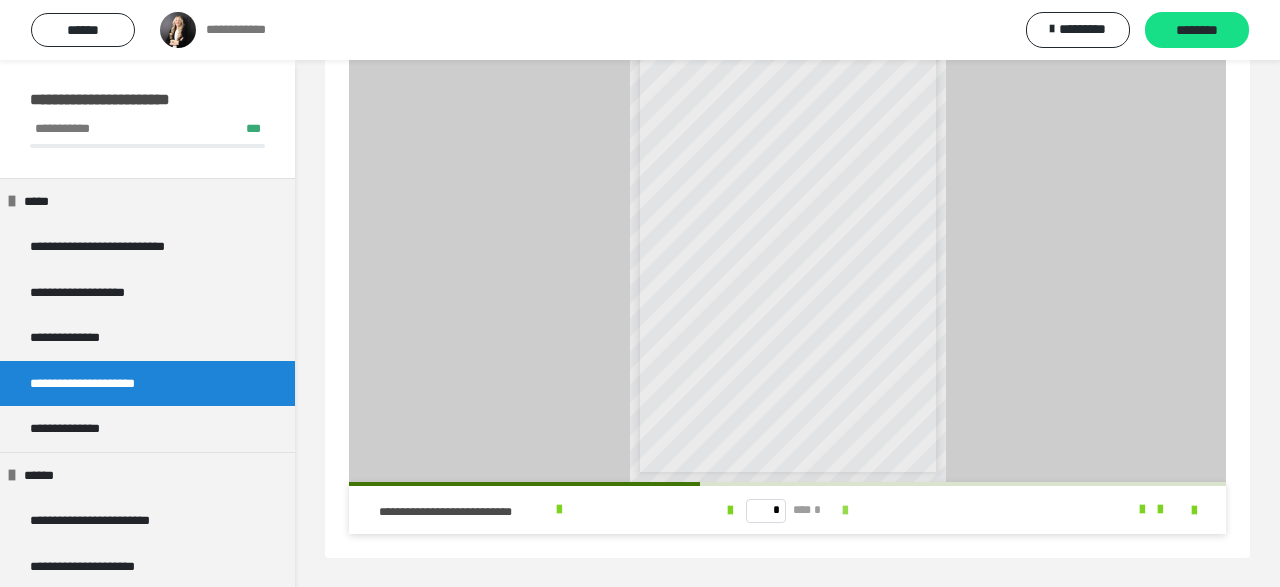 click at bounding box center [845, 511] 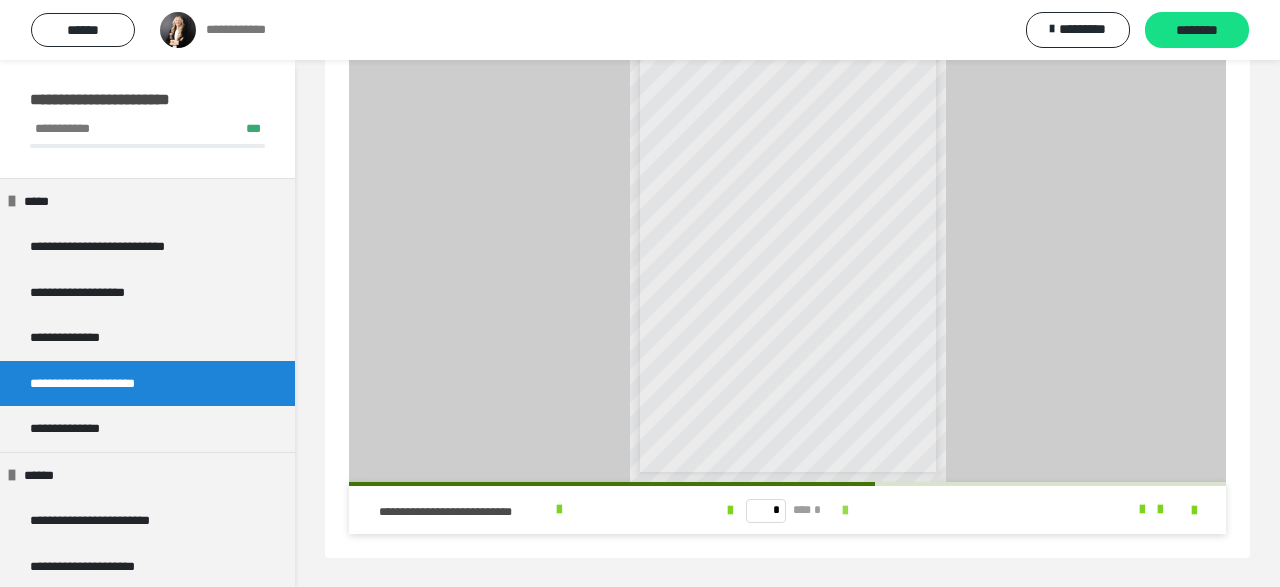 click at bounding box center (845, 511) 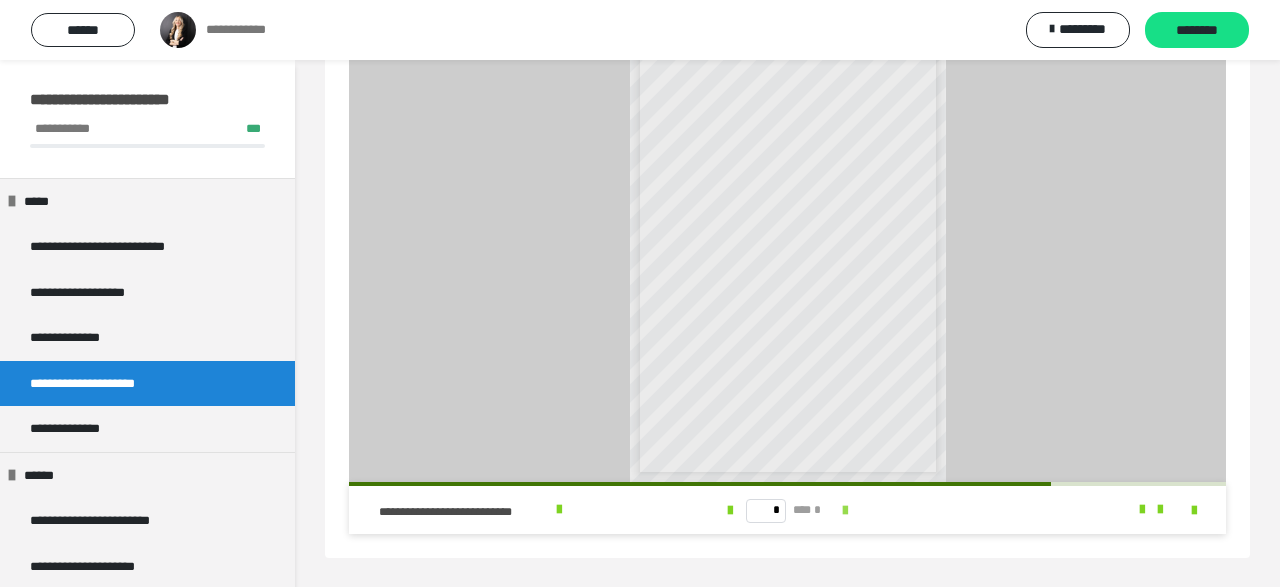 click at bounding box center [845, 511] 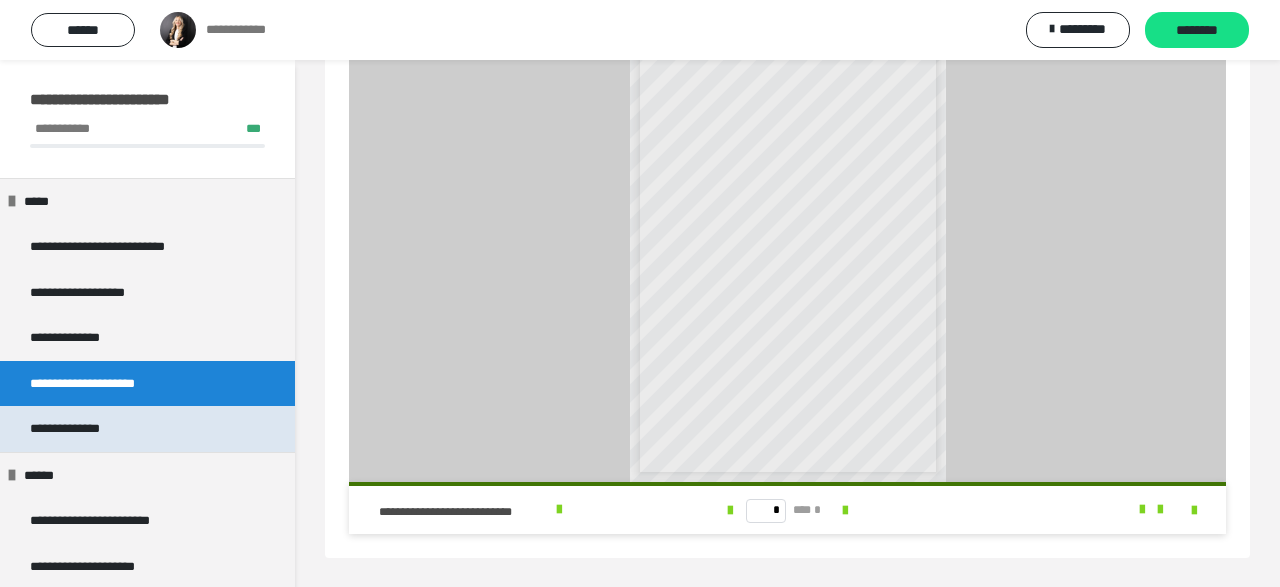 click on "**********" at bounding box center (81, 429) 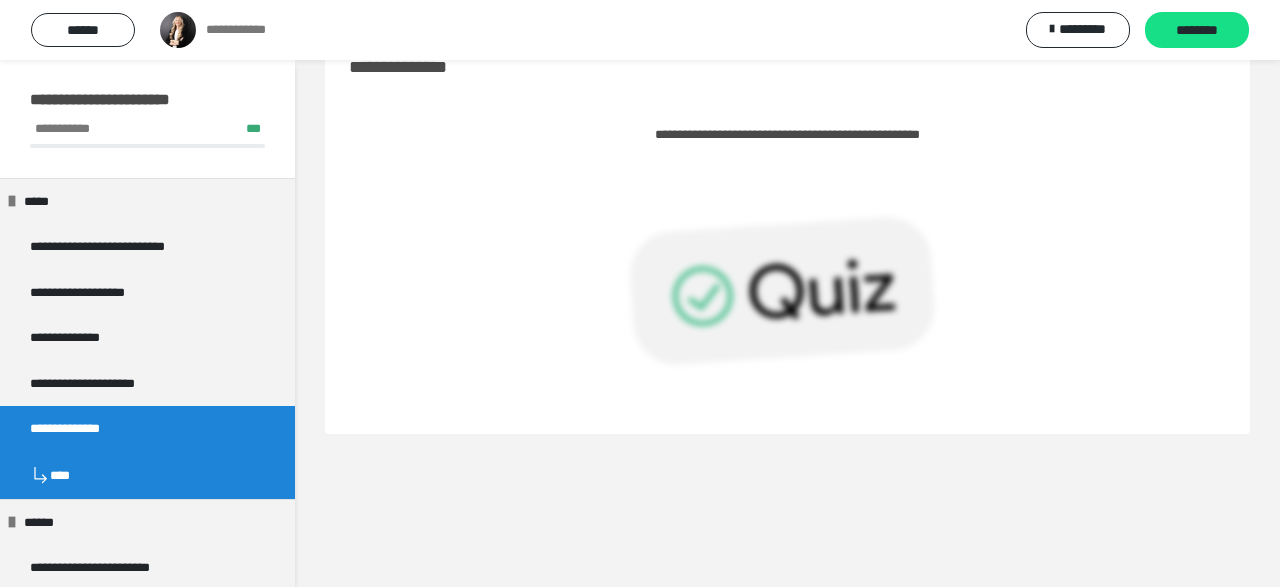scroll, scrollTop: 60, scrollLeft: 0, axis: vertical 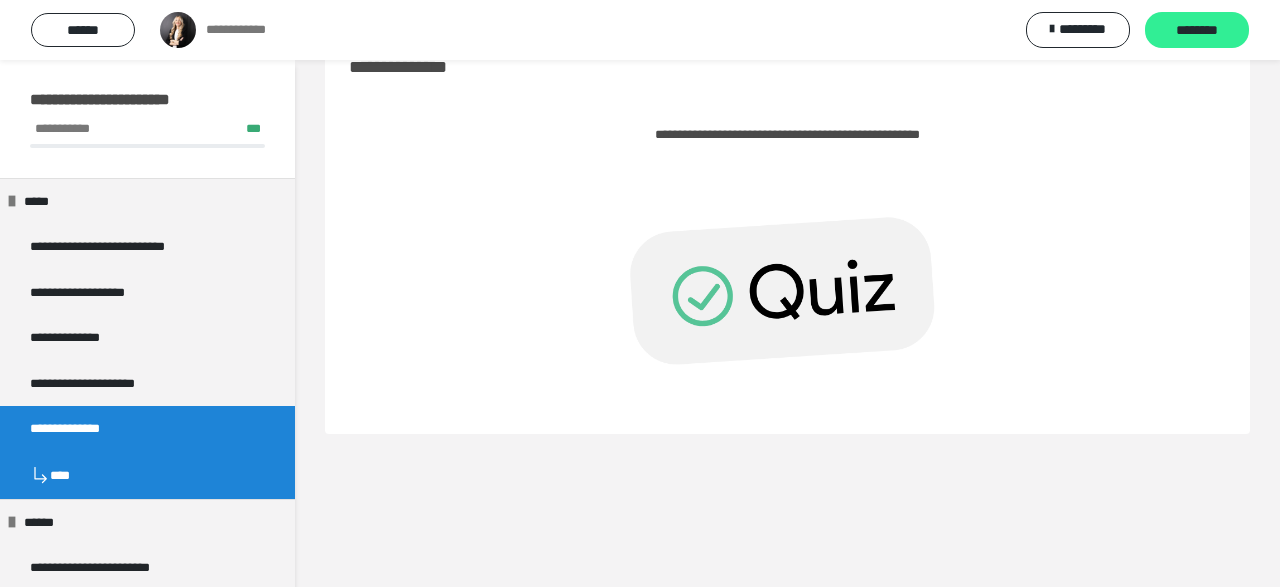 click on "********" at bounding box center [1197, 30] 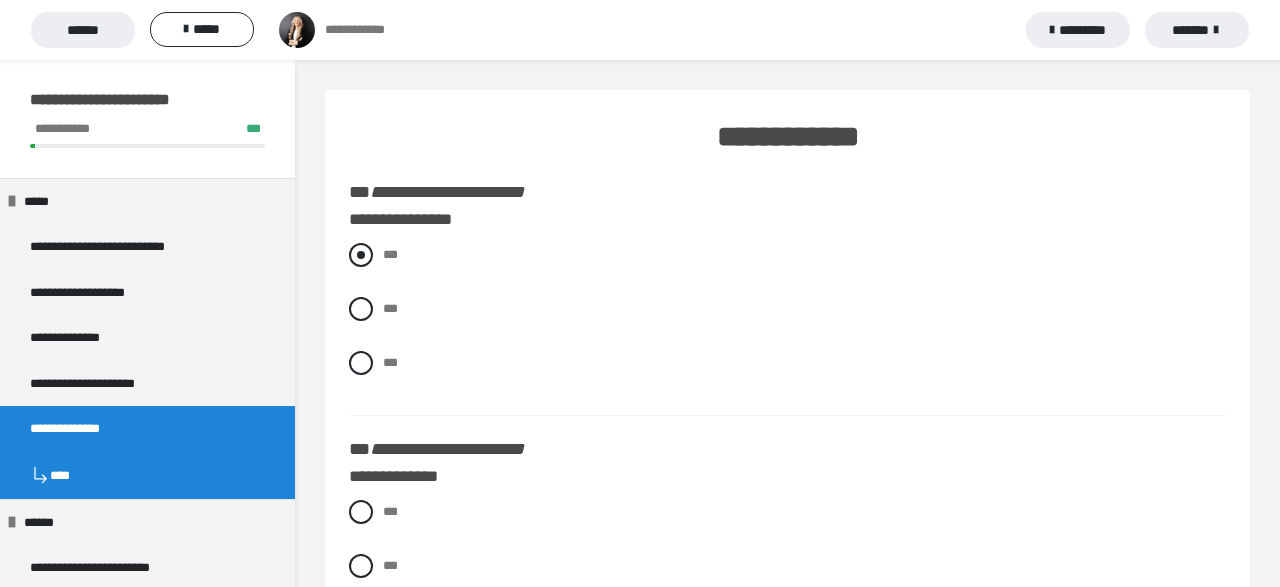 click at bounding box center [361, 255] 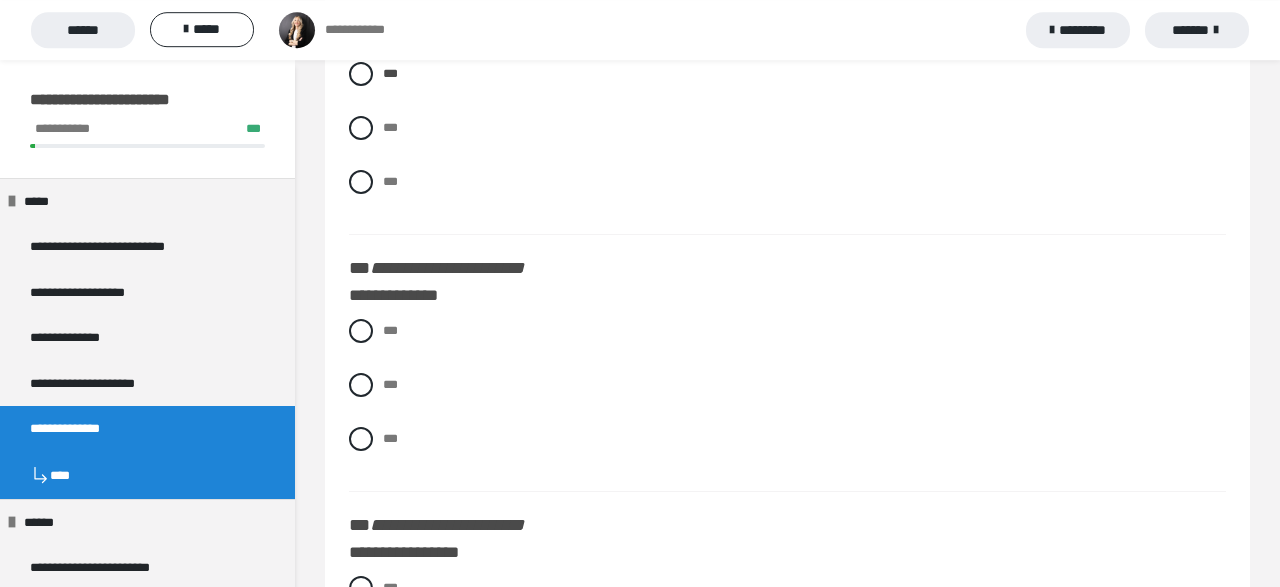 scroll, scrollTop: 182, scrollLeft: 0, axis: vertical 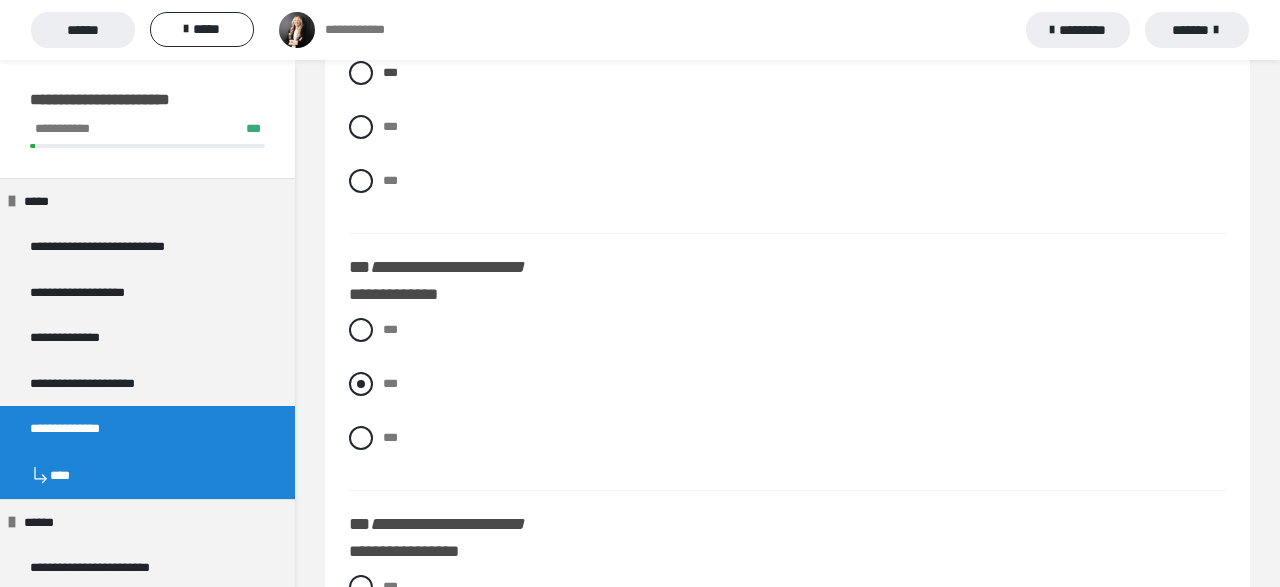 click at bounding box center [361, 384] 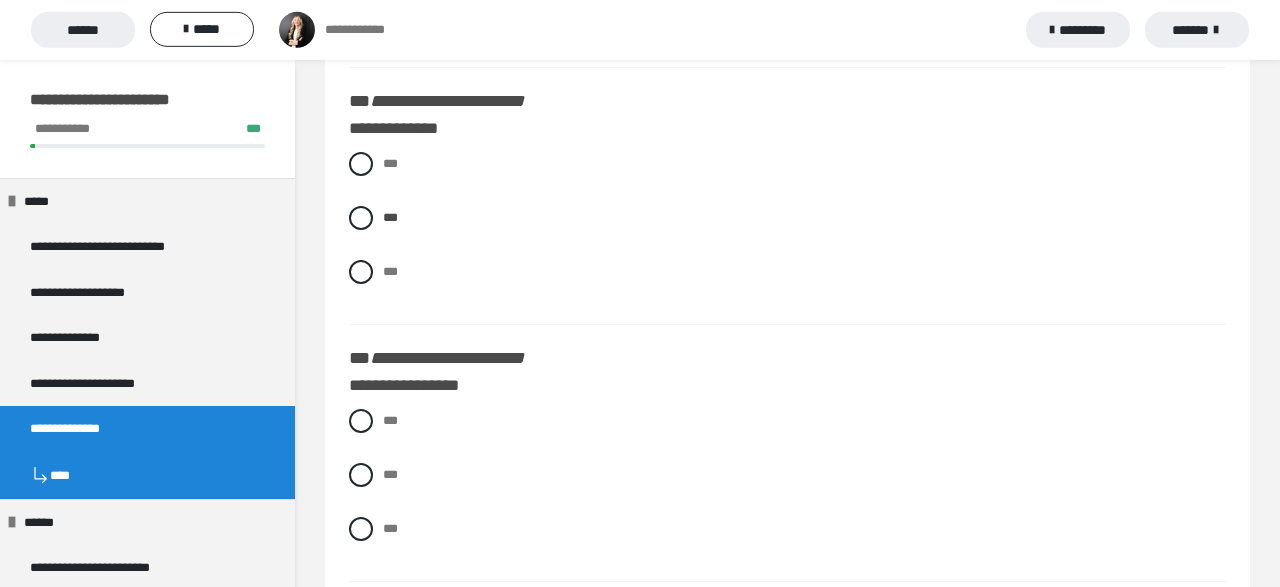 scroll, scrollTop: 384, scrollLeft: 0, axis: vertical 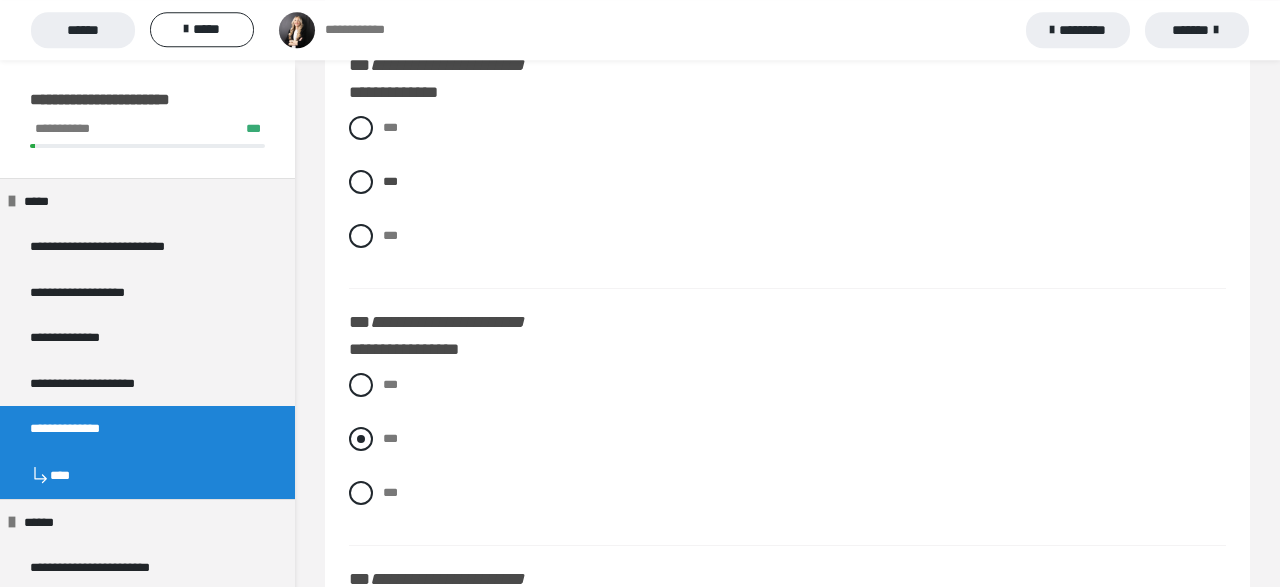 click at bounding box center [361, 439] 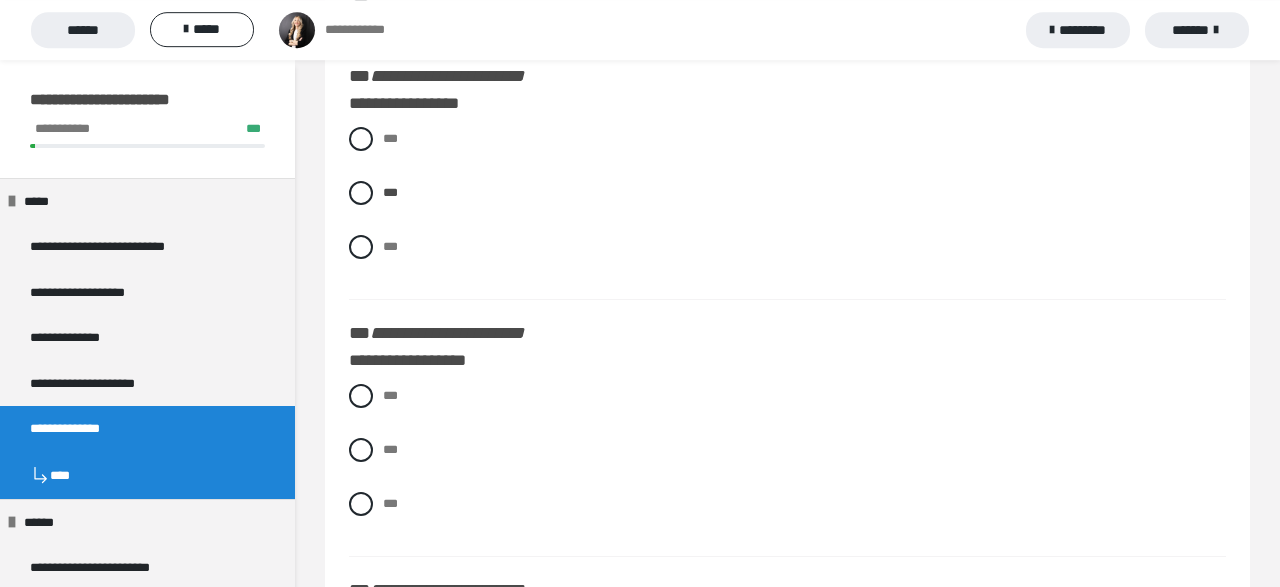 scroll, scrollTop: 632, scrollLeft: 0, axis: vertical 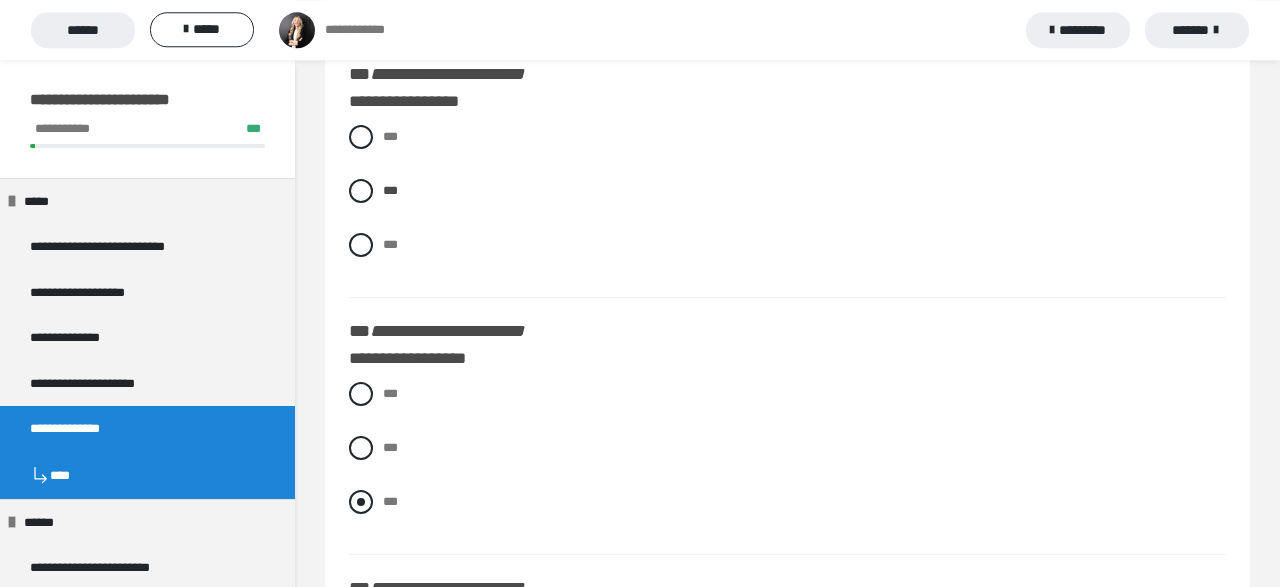 click at bounding box center [361, 502] 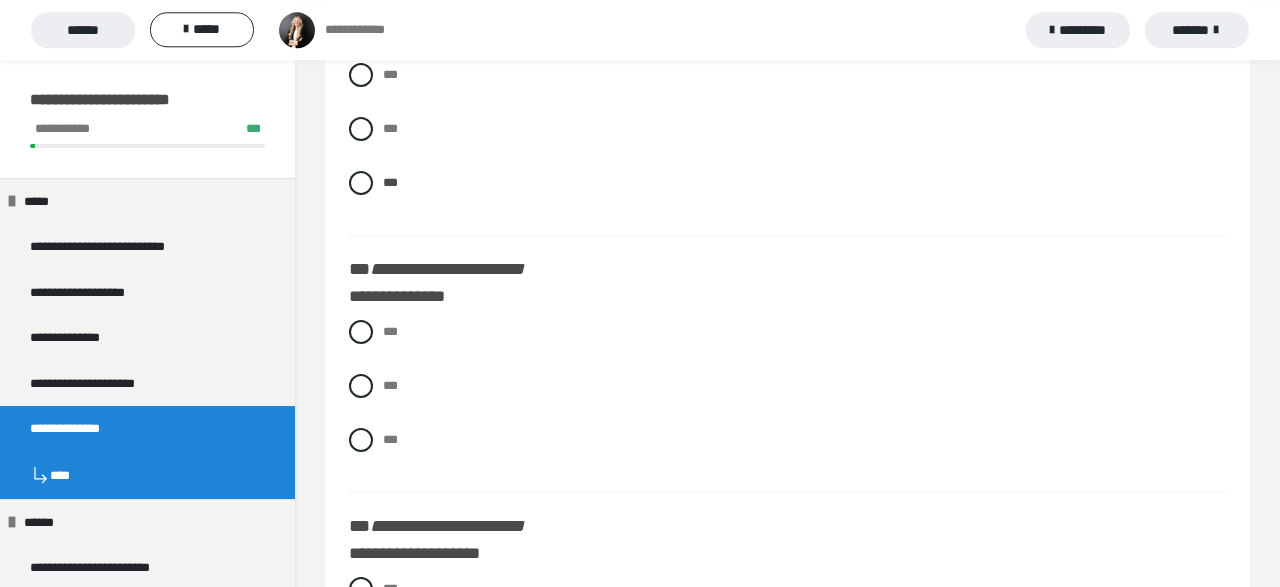 scroll, scrollTop: 955, scrollLeft: 0, axis: vertical 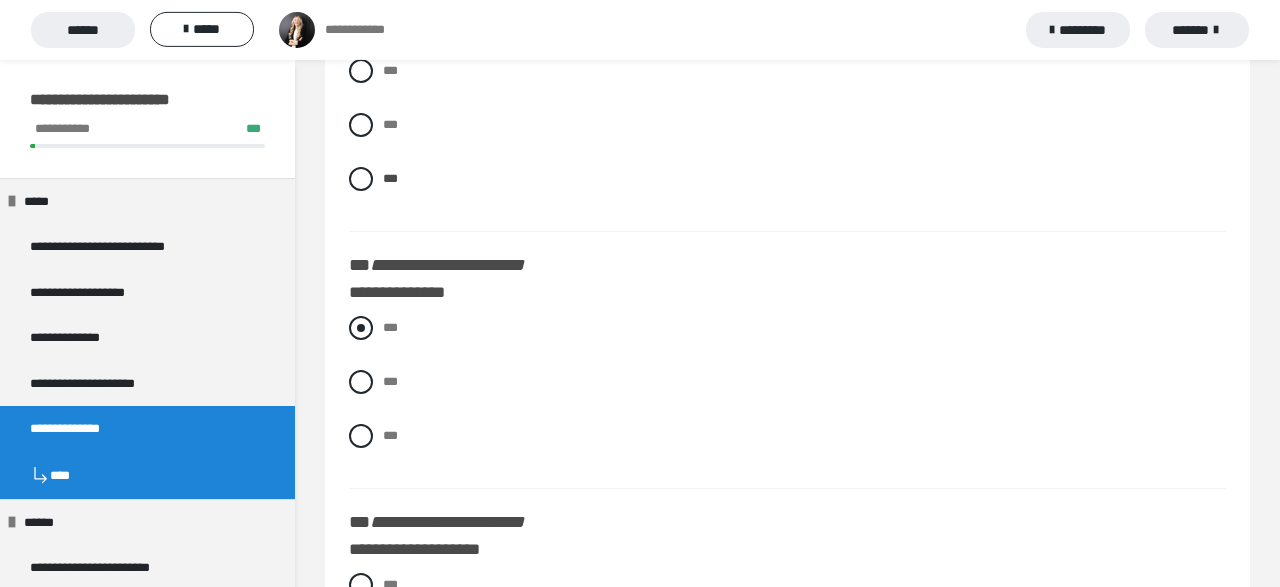 click at bounding box center [361, 328] 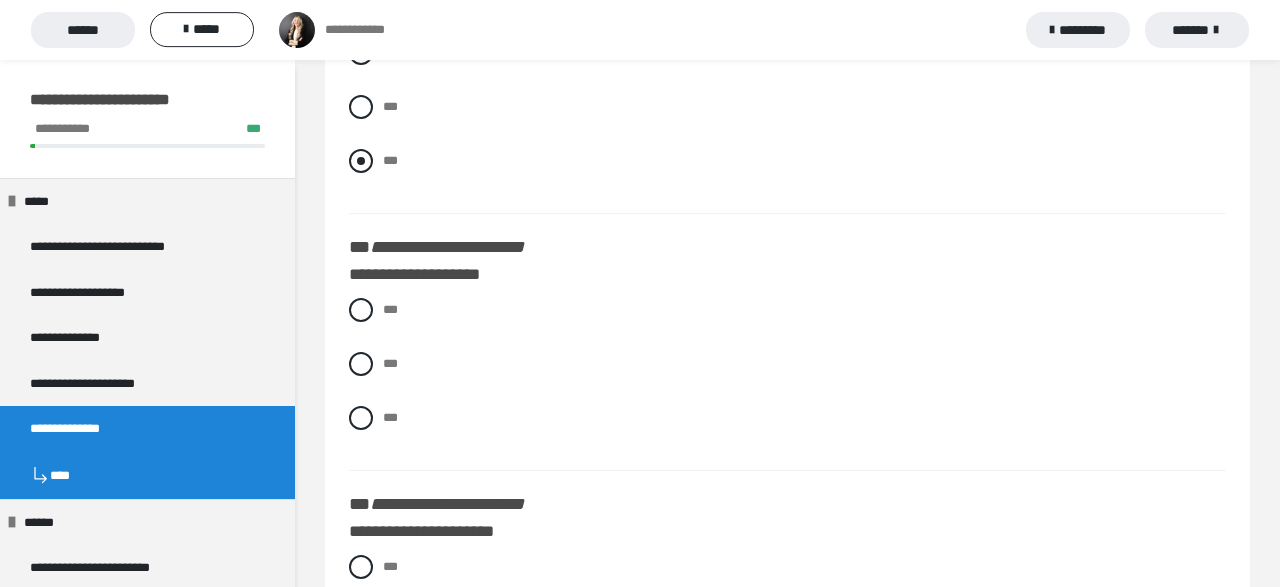 scroll, scrollTop: 1231, scrollLeft: 0, axis: vertical 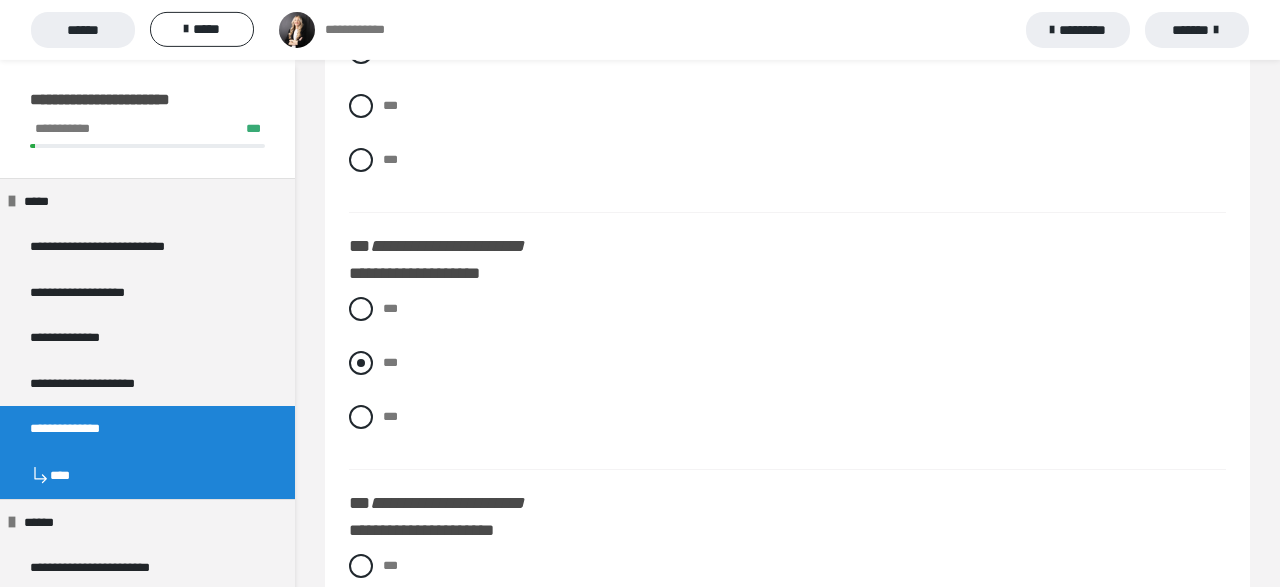 click at bounding box center [361, 363] 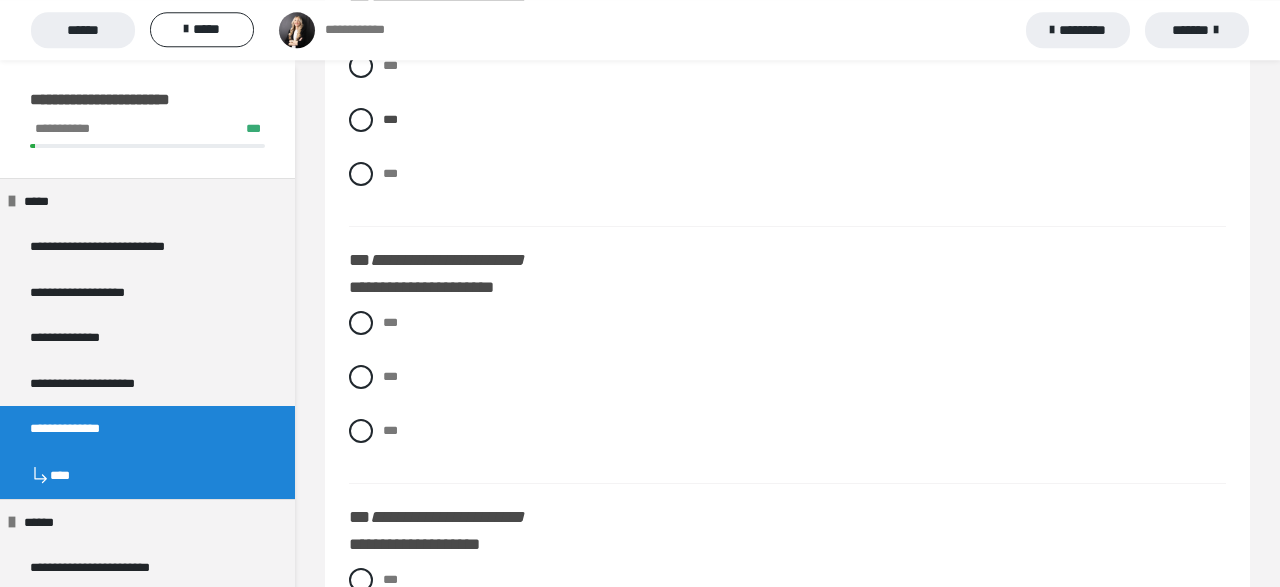 scroll, scrollTop: 1474, scrollLeft: 0, axis: vertical 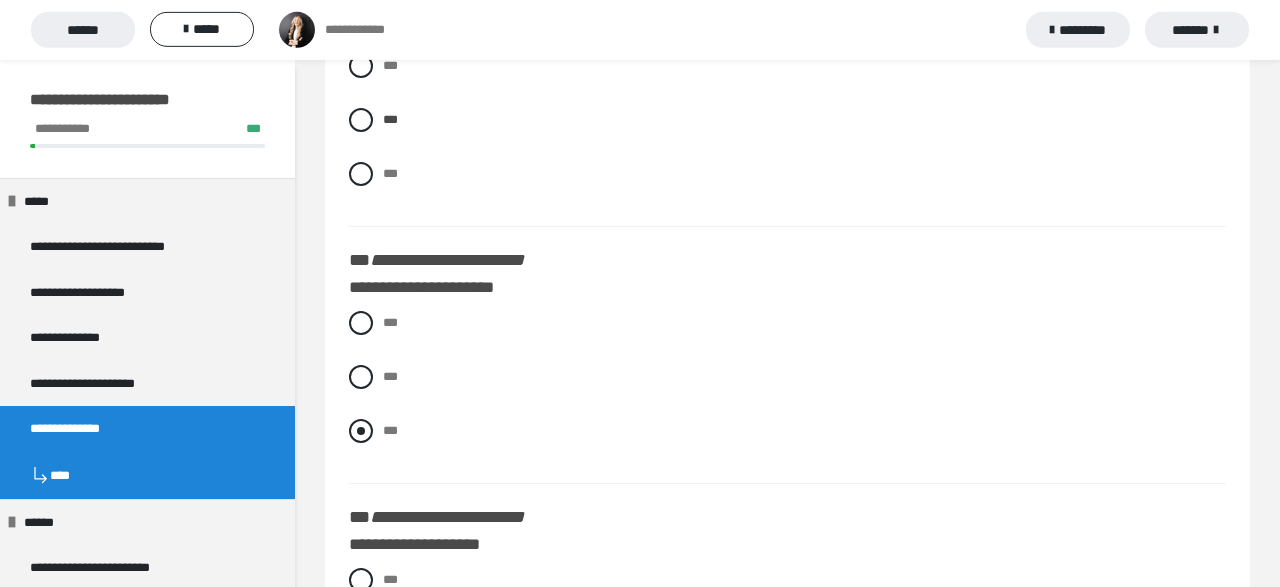 click at bounding box center [361, 431] 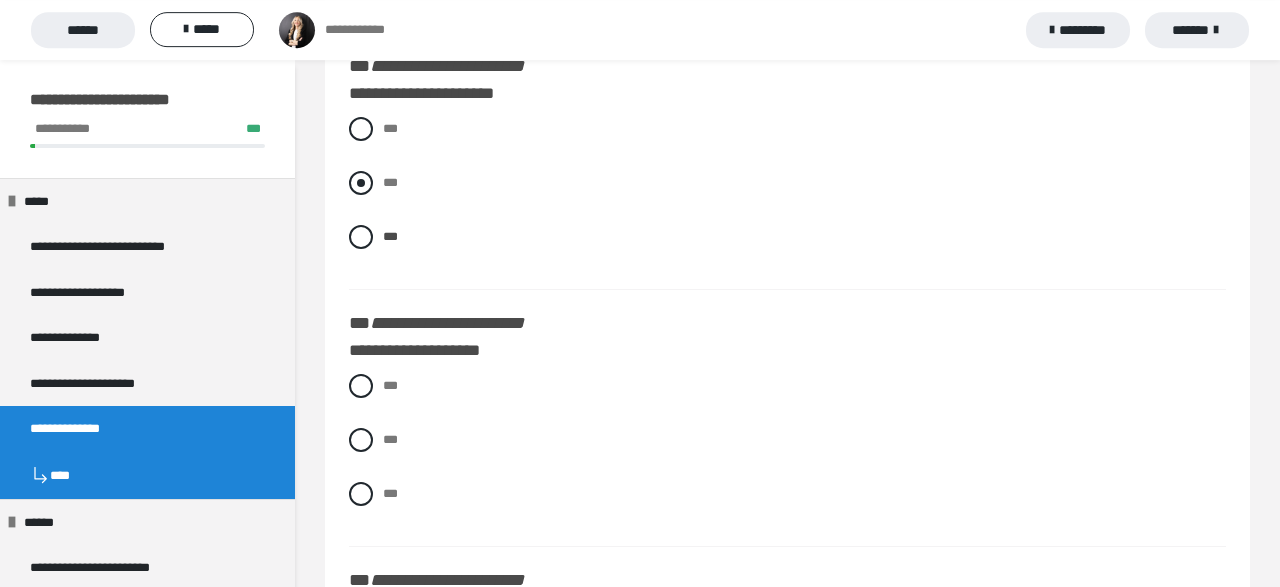scroll, scrollTop: 1690, scrollLeft: 0, axis: vertical 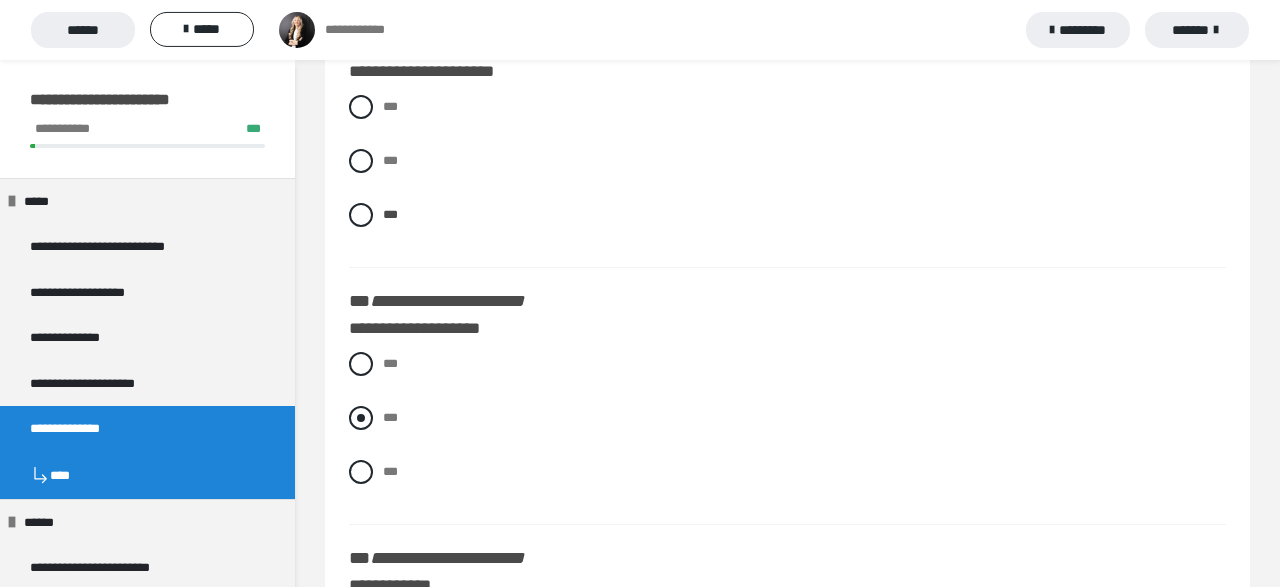 click at bounding box center (361, 418) 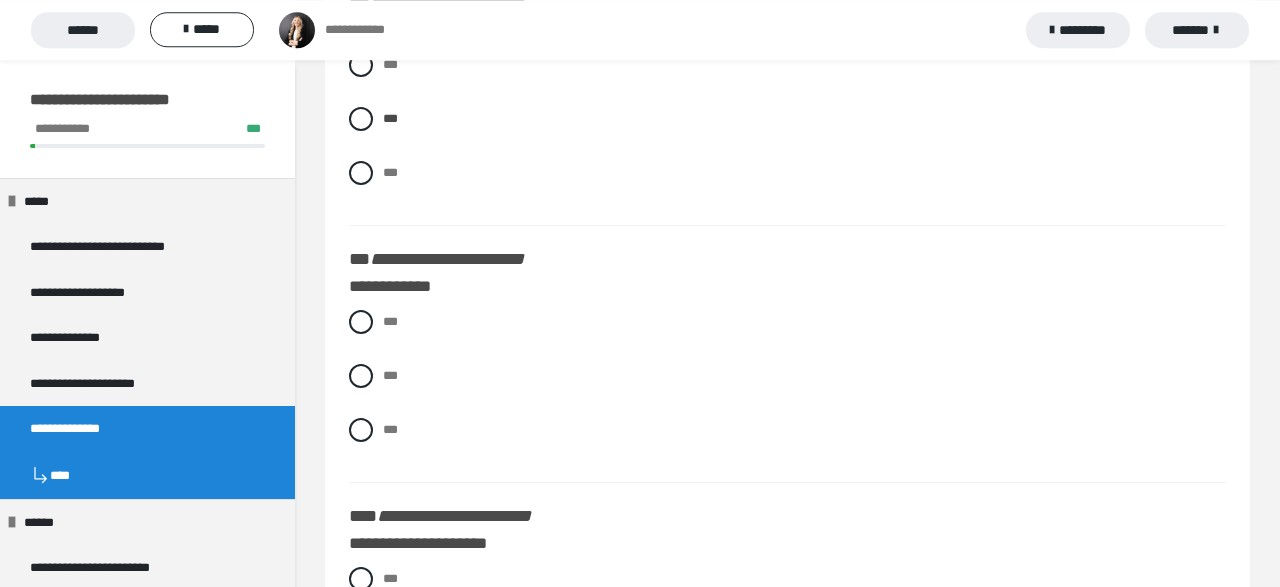scroll, scrollTop: 1998, scrollLeft: 0, axis: vertical 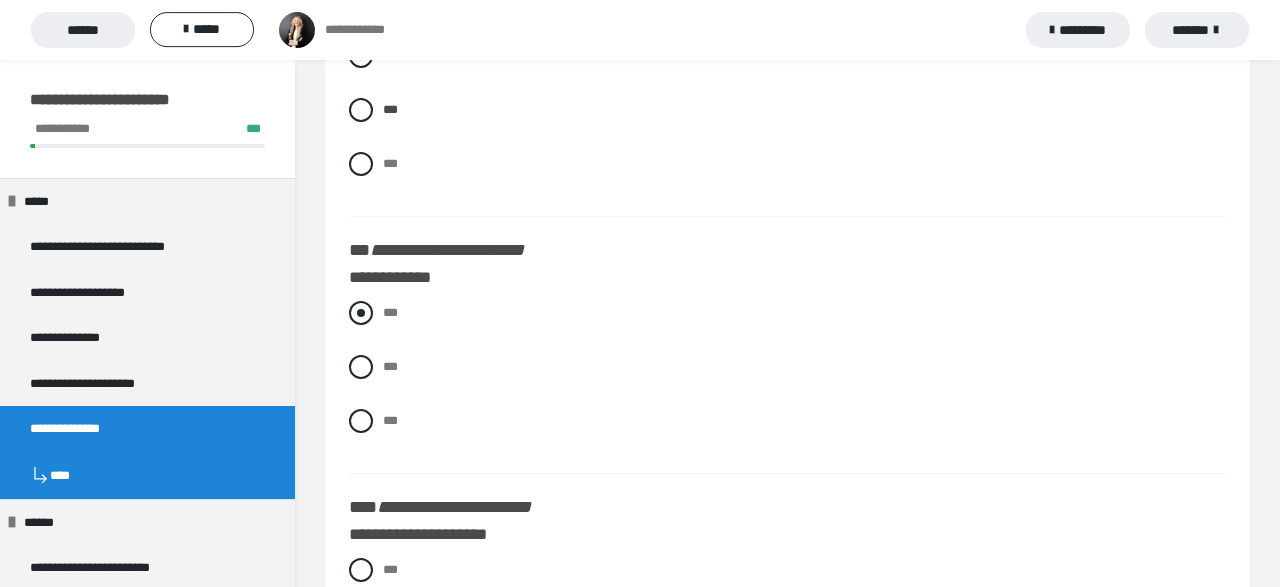 click at bounding box center (361, 313) 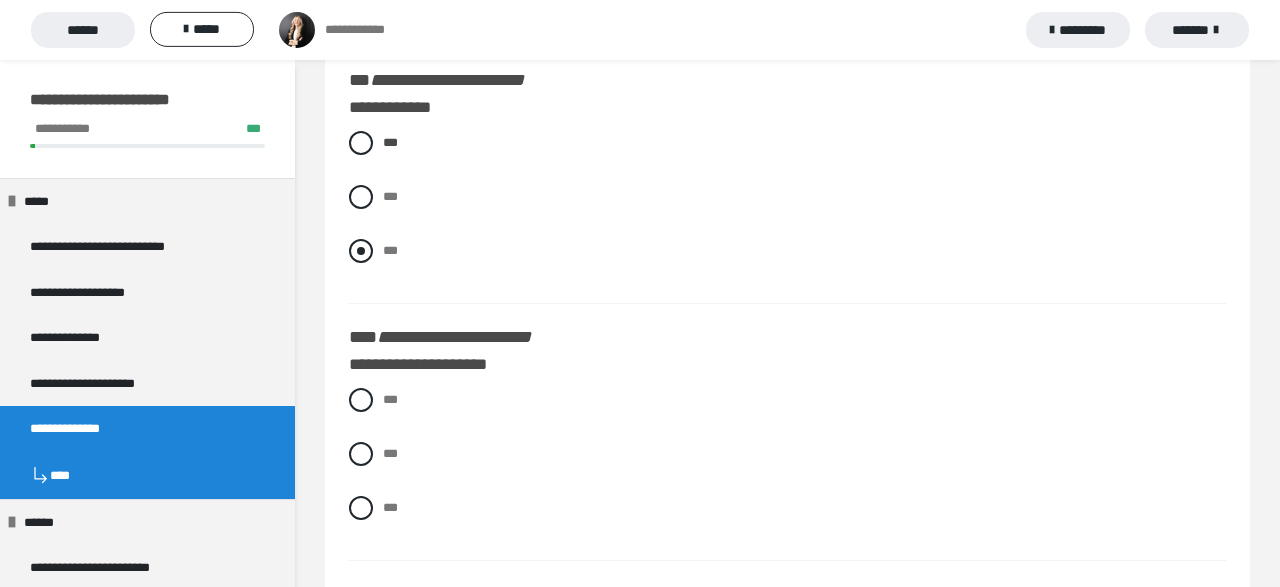 scroll, scrollTop: 2180, scrollLeft: 0, axis: vertical 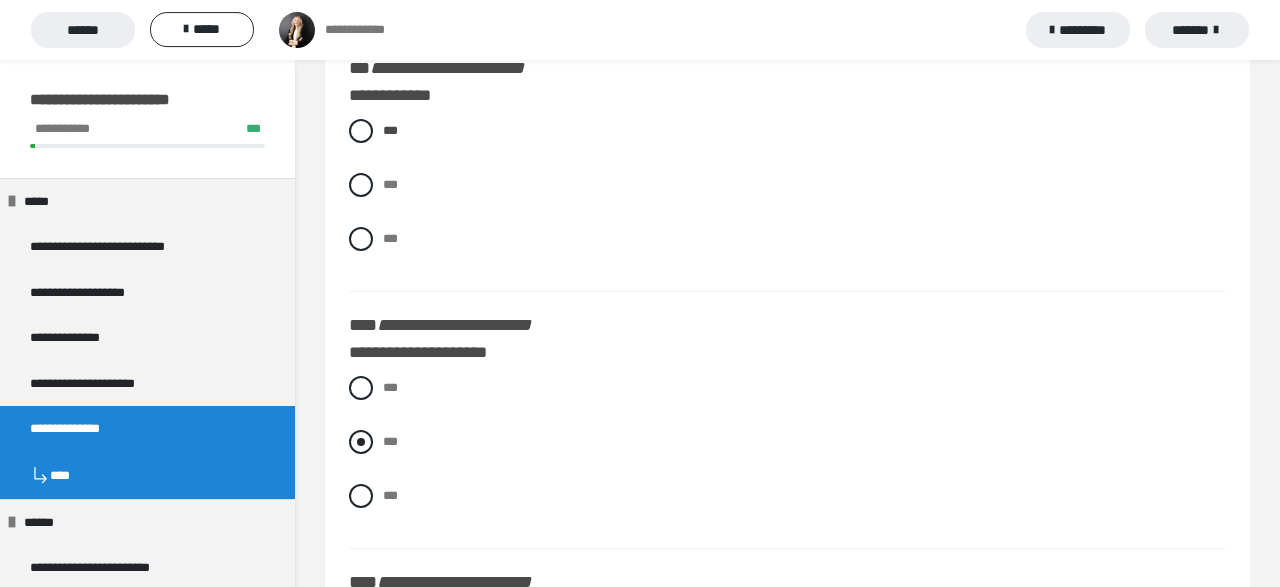 click at bounding box center (361, 442) 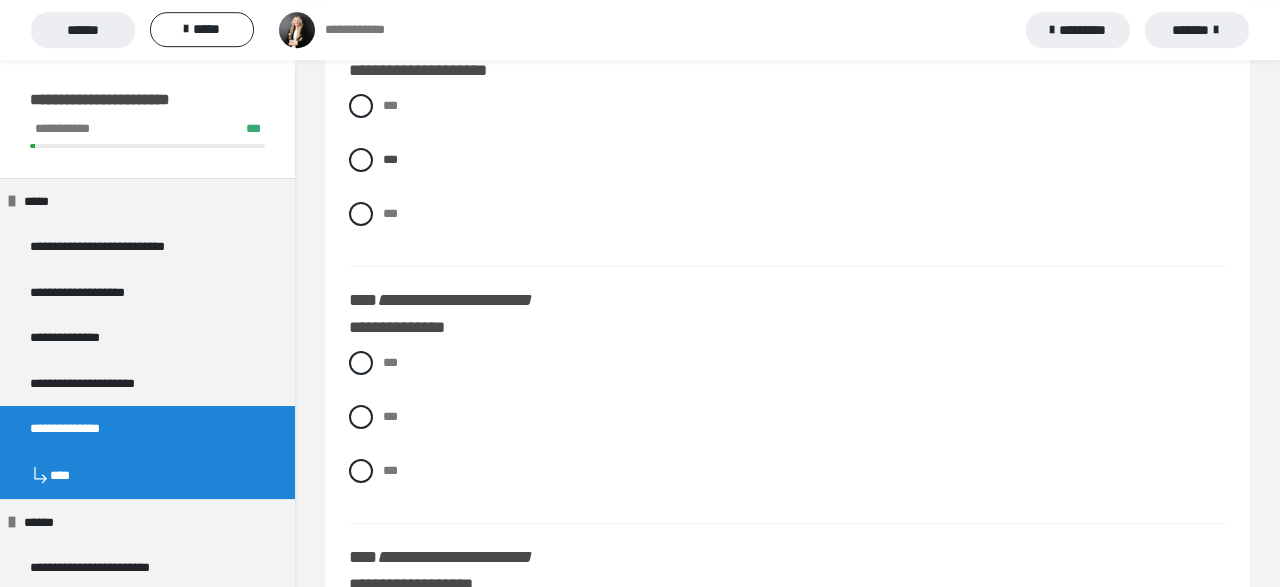 scroll, scrollTop: 2463, scrollLeft: 0, axis: vertical 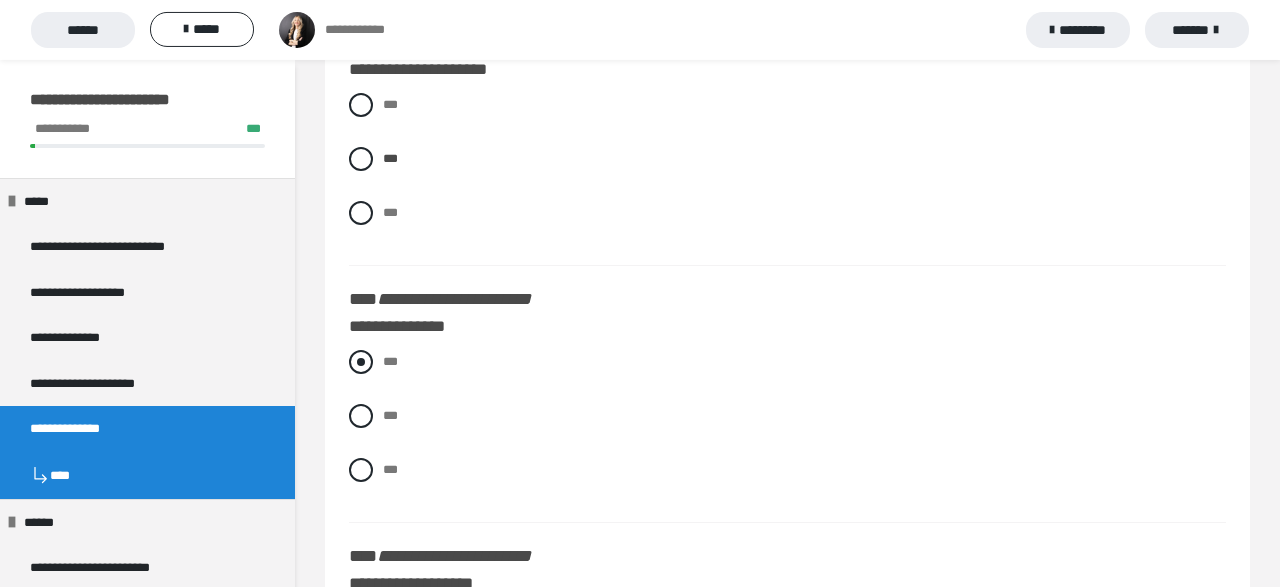 click at bounding box center (361, 362) 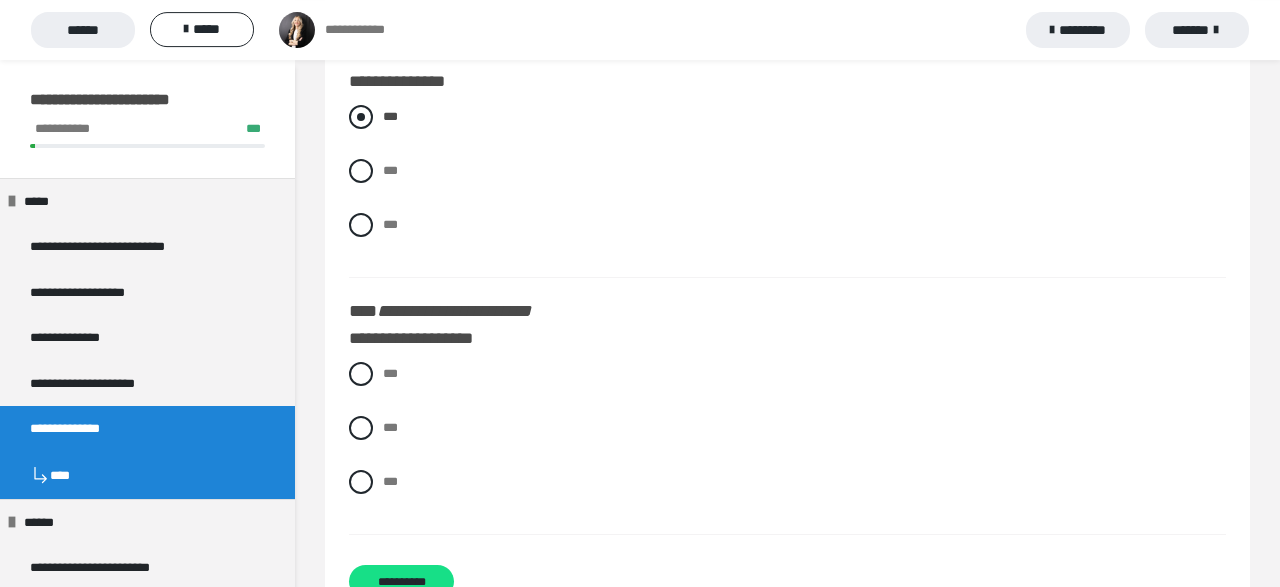 scroll, scrollTop: 2709, scrollLeft: 0, axis: vertical 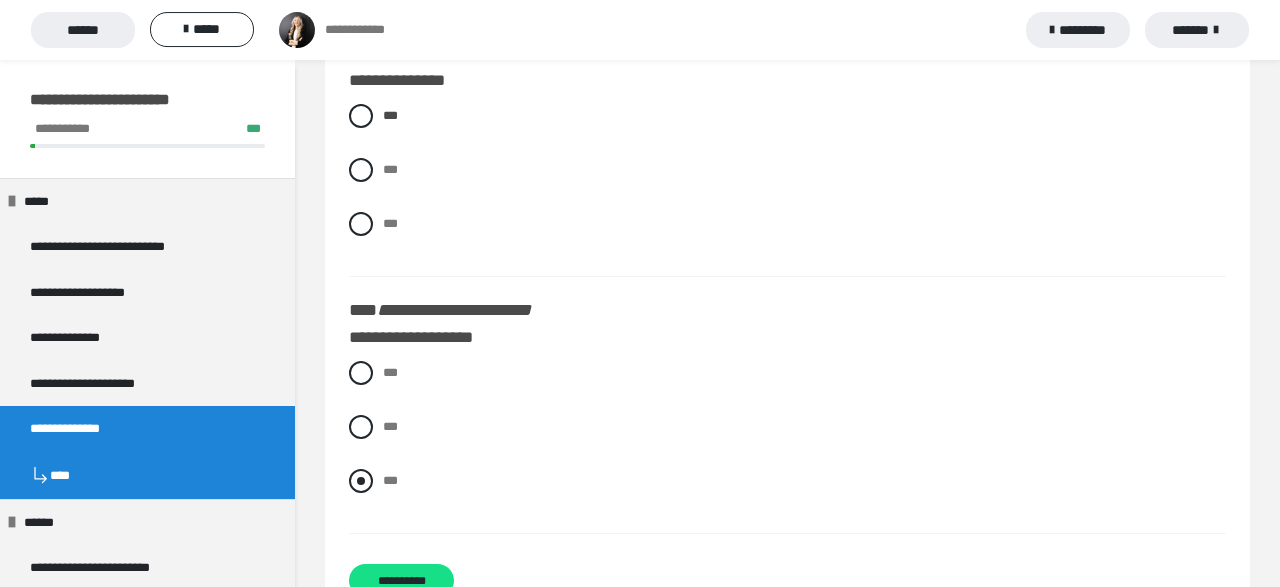 click at bounding box center (361, 481) 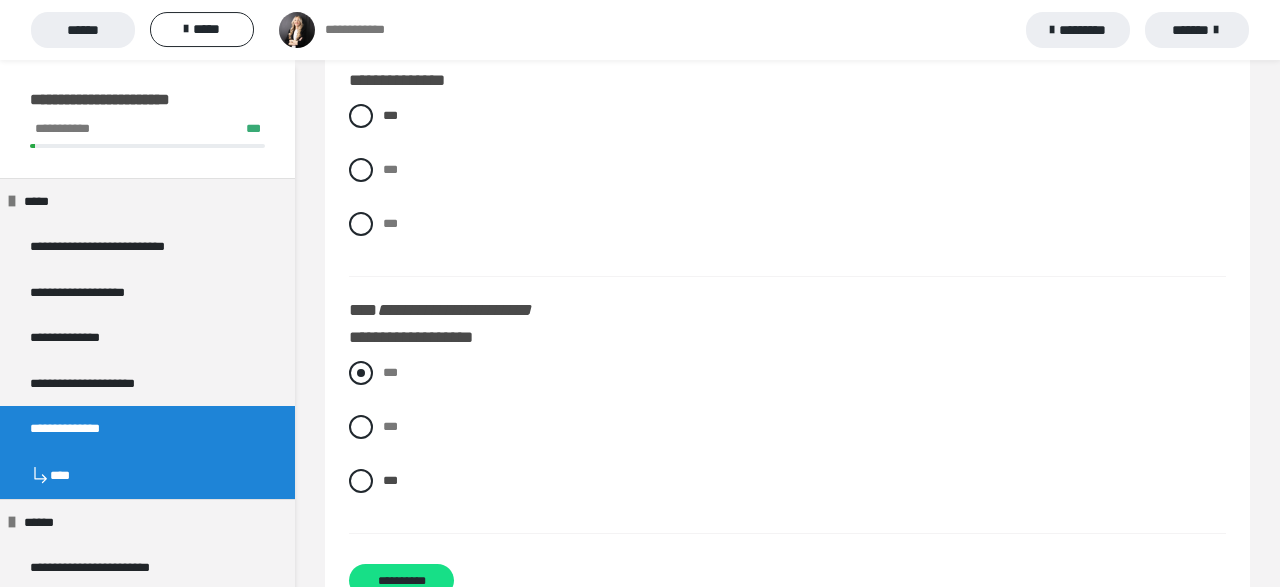 scroll, scrollTop: 2768, scrollLeft: 0, axis: vertical 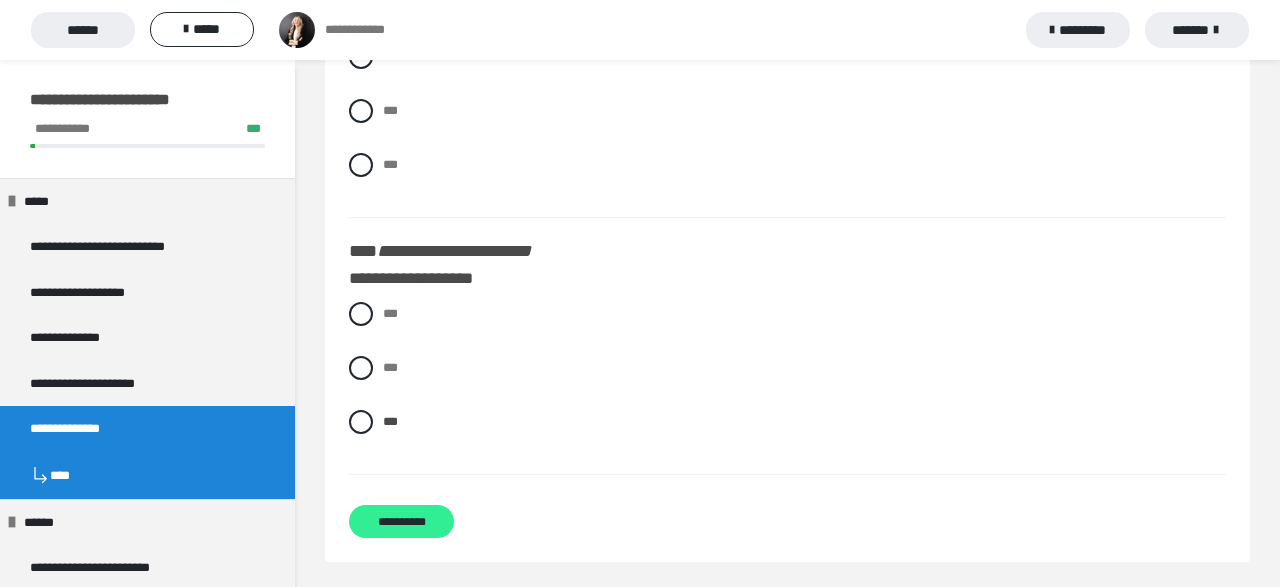 click on "**********" at bounding box center [401, 521] 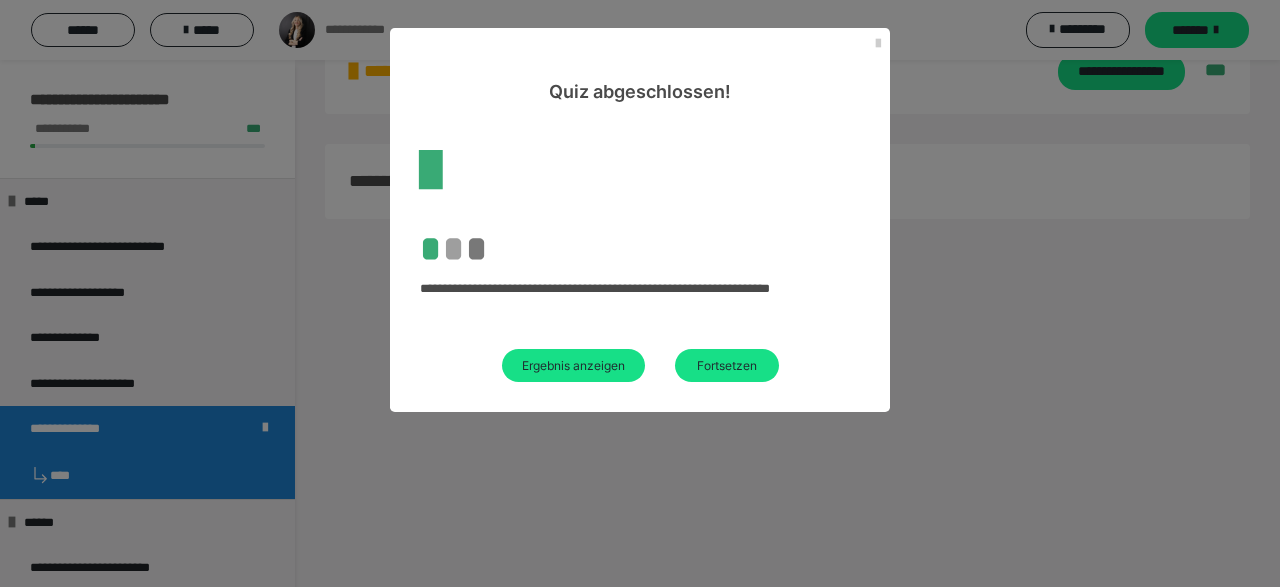scroll, scrollTop: 60, scrollLeft: 0, axis: vertical 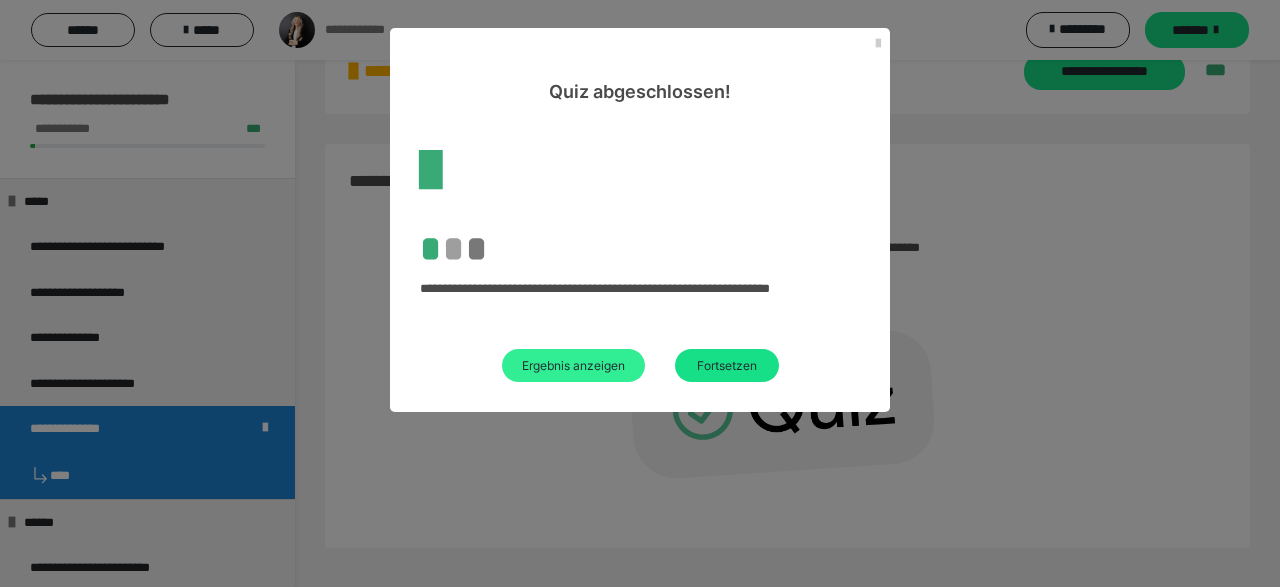 click on "Ergebnis anzeigen" at bounding box center (573, 365) 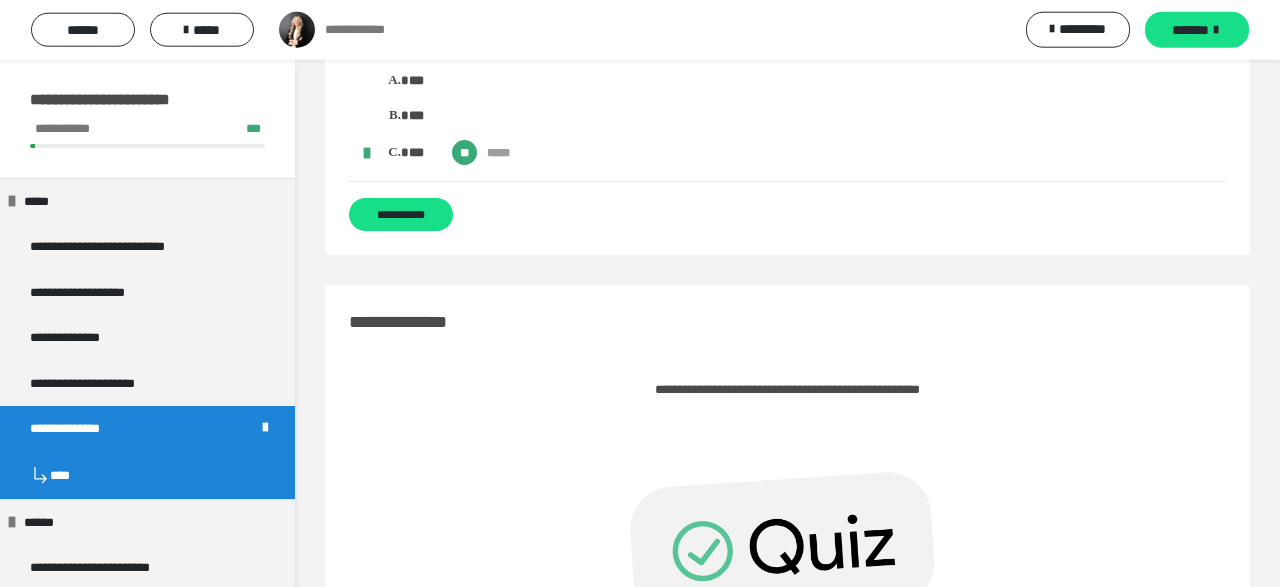 scroll, scrollTop: 2433, scrollLeft: 0, axis: vertical 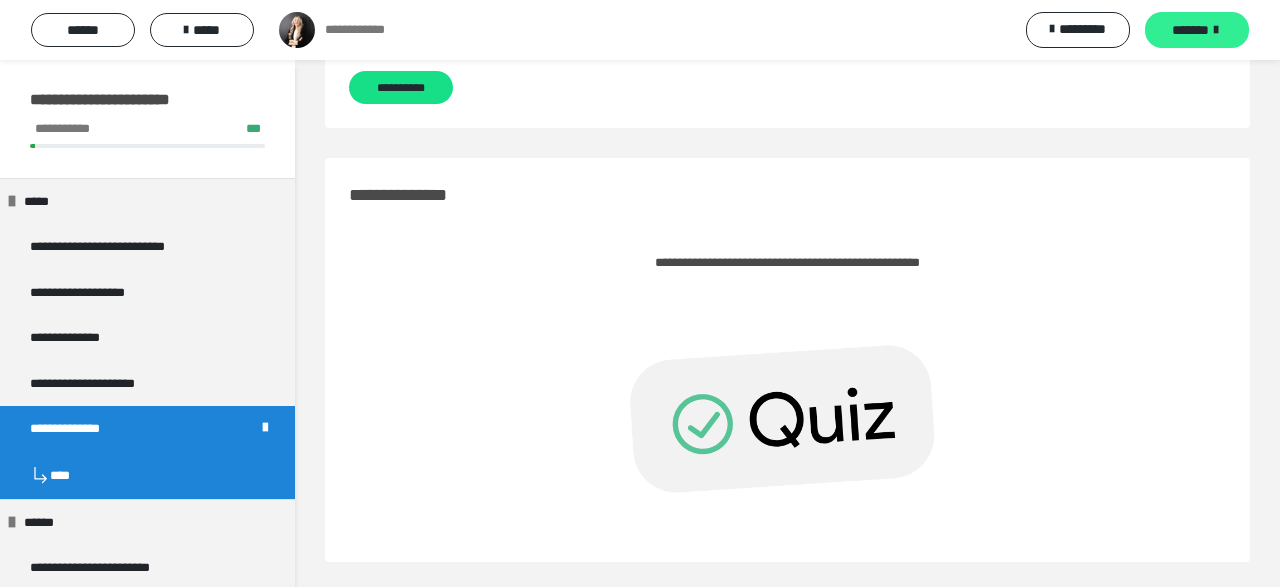 click on "*******" at bounding box center (1190, 30) 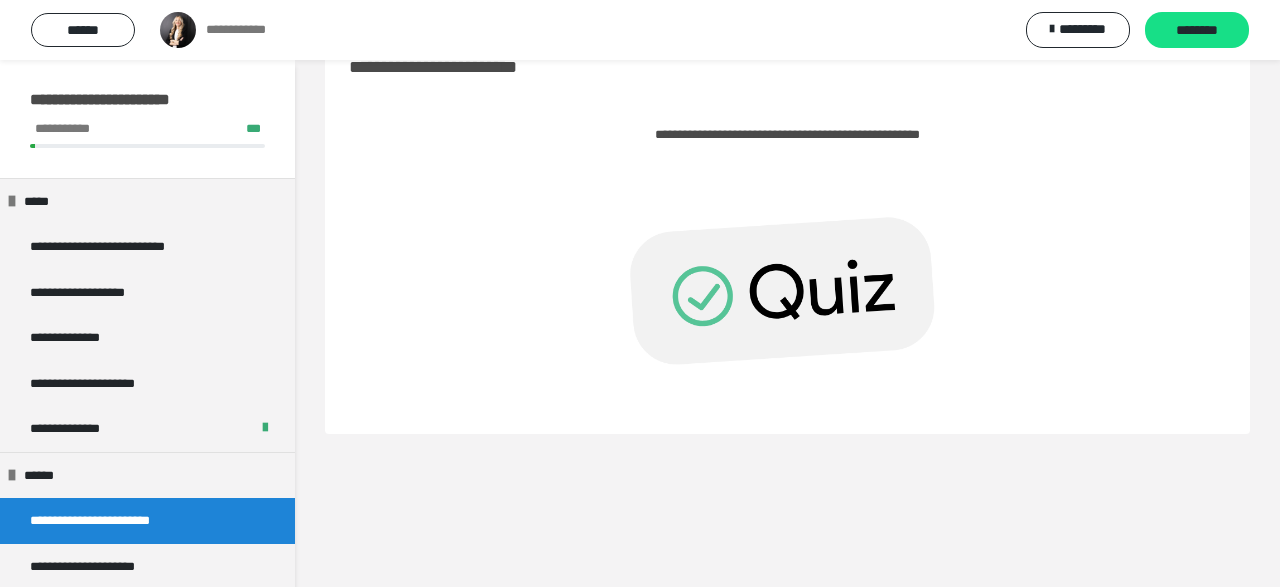 scroll, scrollTop: 0, scrollLeft: 0, axis: both 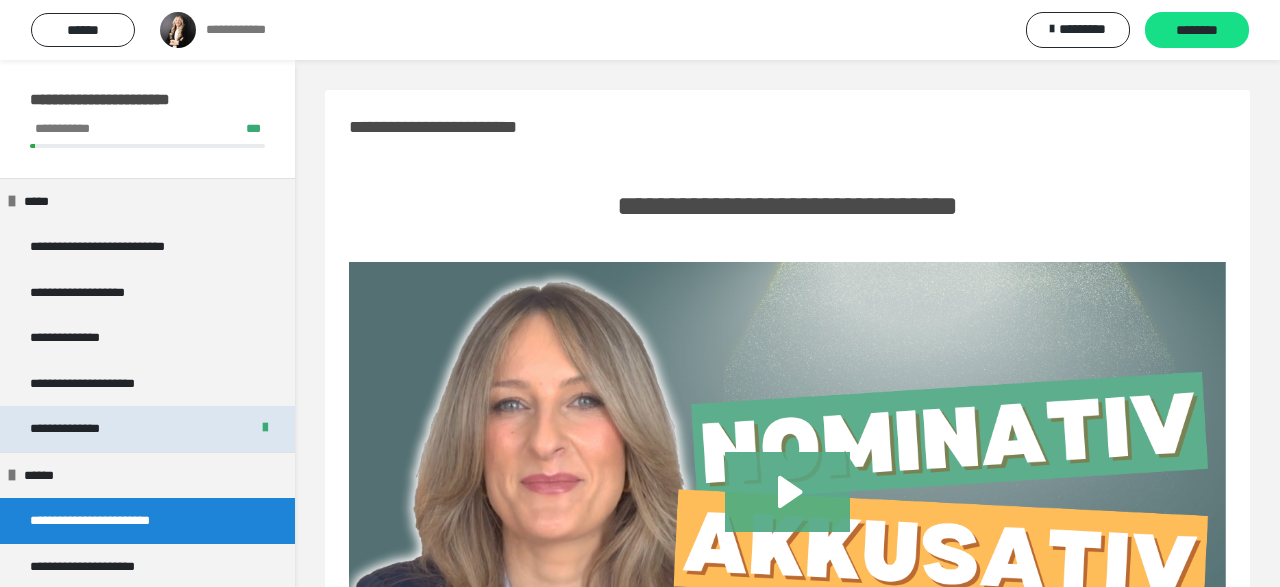 click on "**********" at bounding box center (81, 429) 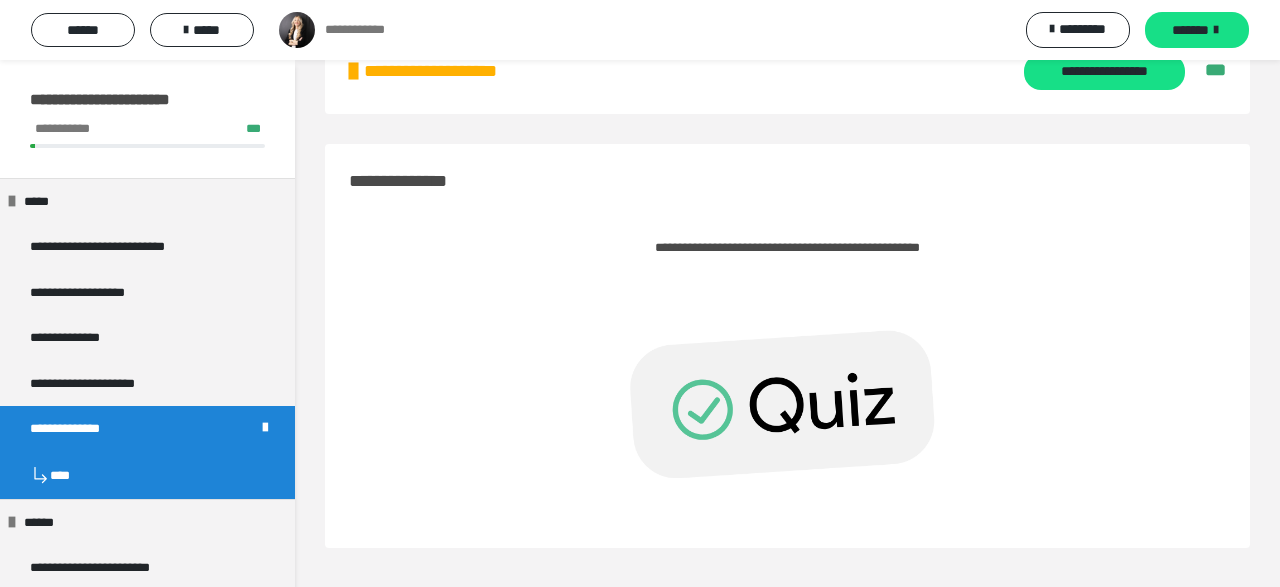 scroll, scrollTop: 0, scrollLeft: 0, axis: both 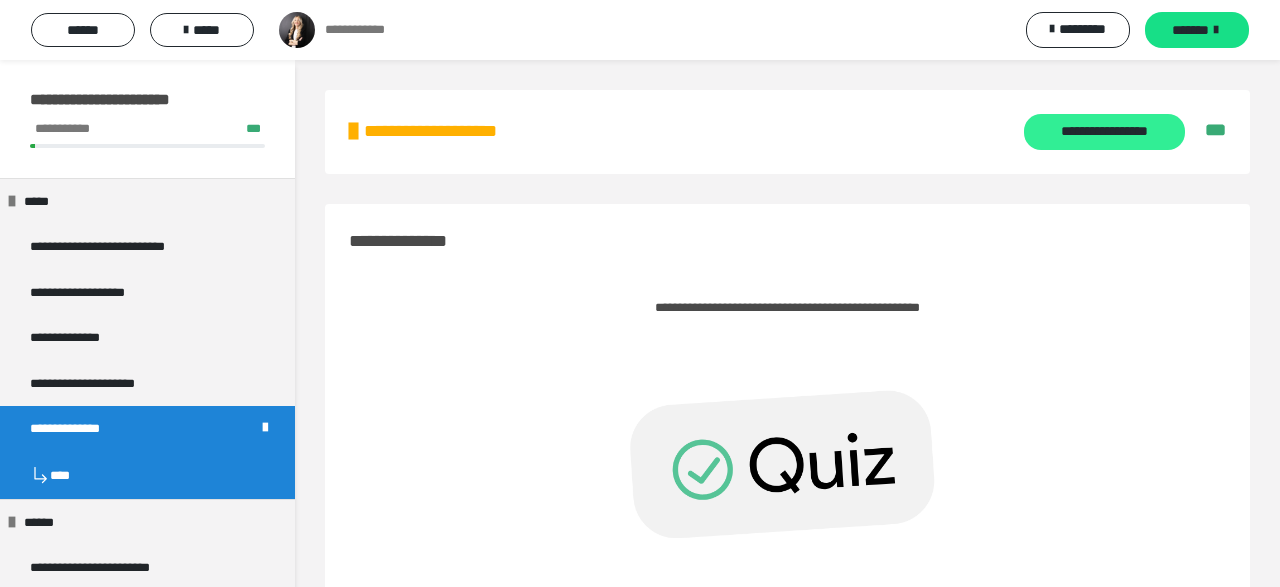 click on "**********" at bounding box center [1104, 132] 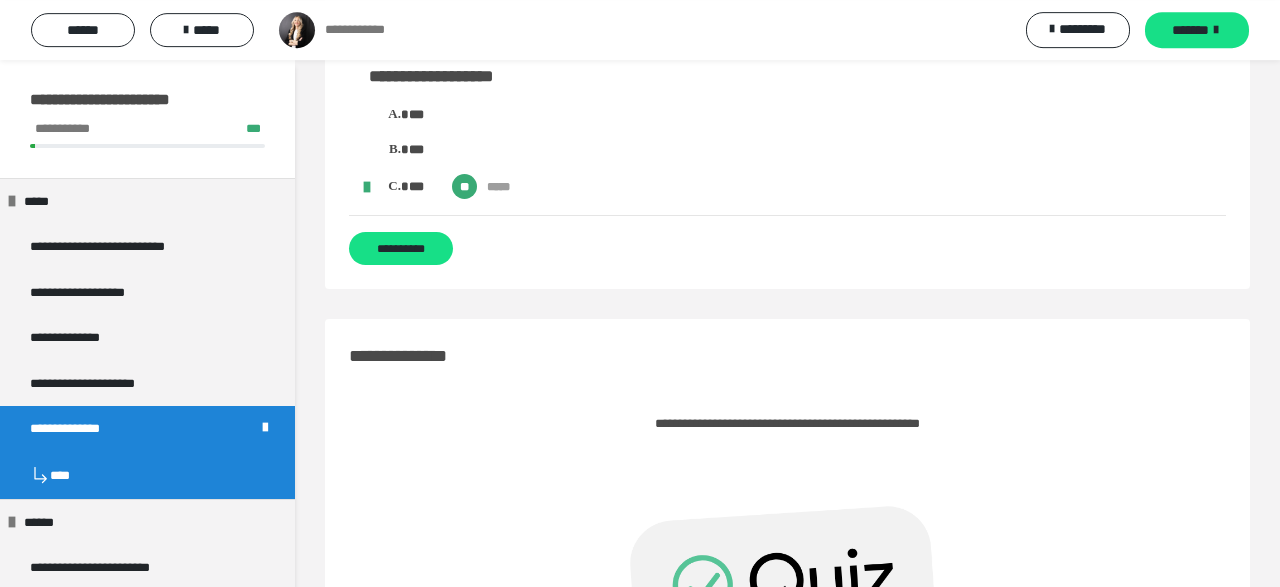 scroll, scrollTop: 2433, scrollLeft: 0, axis: vertical 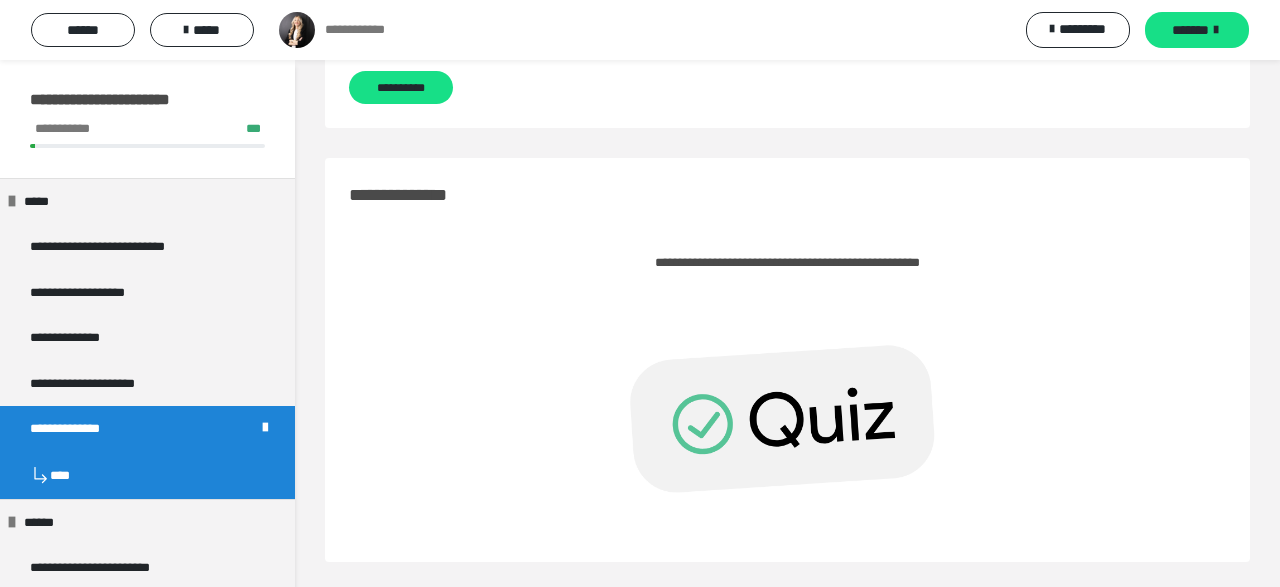 click at bounding box center [787, 415] 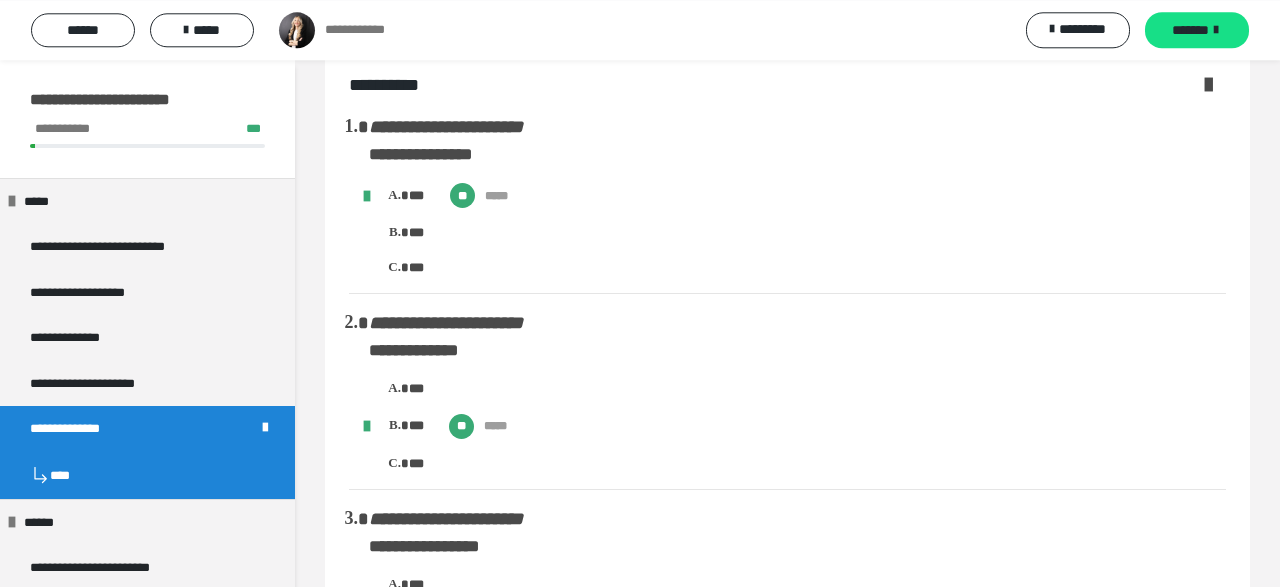 scroll, scrollTop: 0, scrollLeft: 0, axis: both 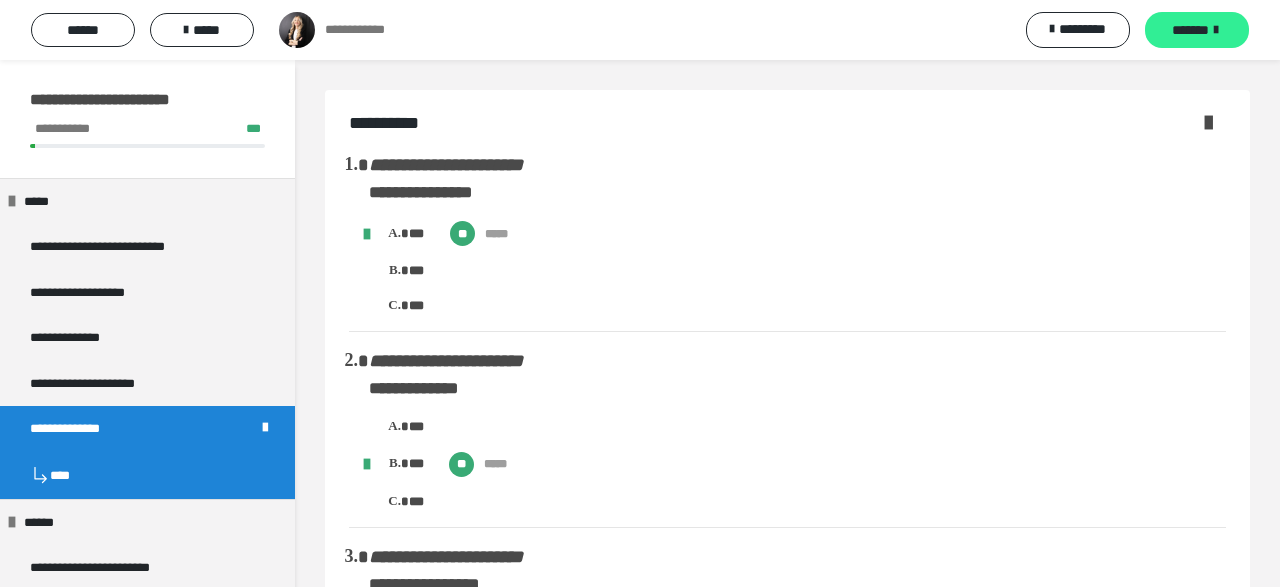 click on "*******" at bounding box center (1190, 30) 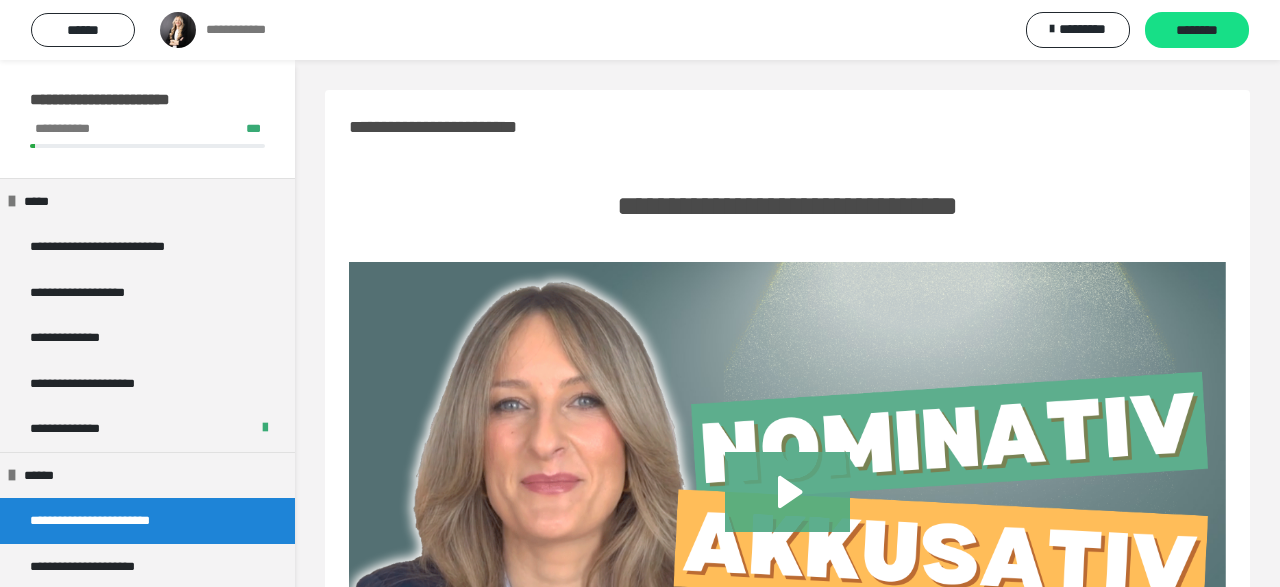 scroll, scrollTop: 222, scrollLeft: 0, axis: vertical 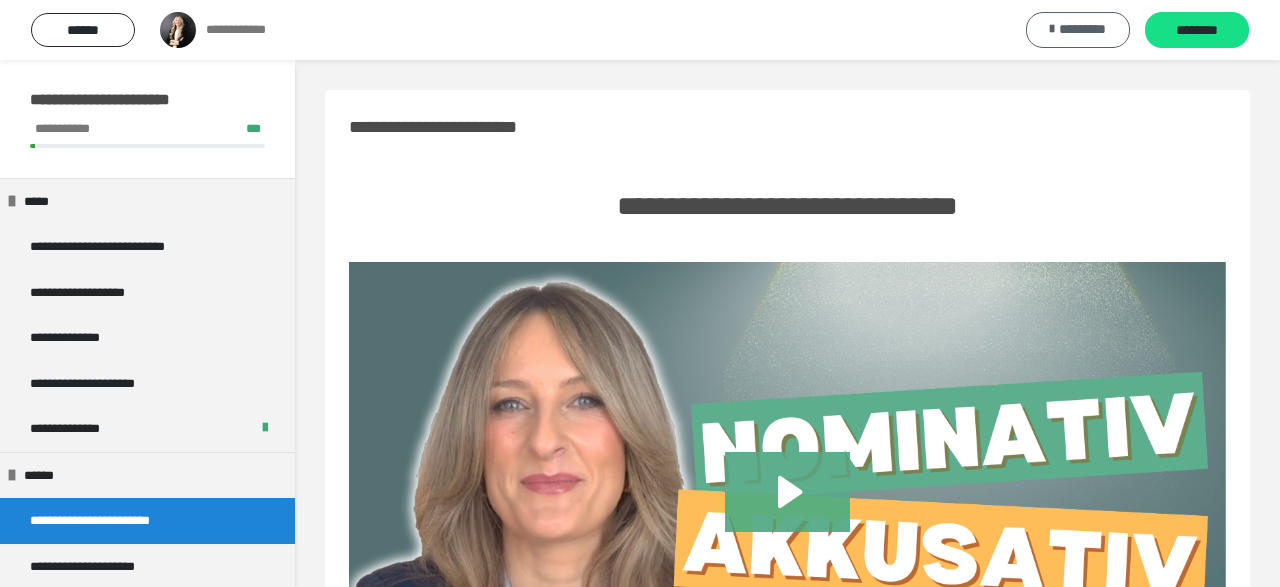 click on "*********" at bounding box center (1082, 29) 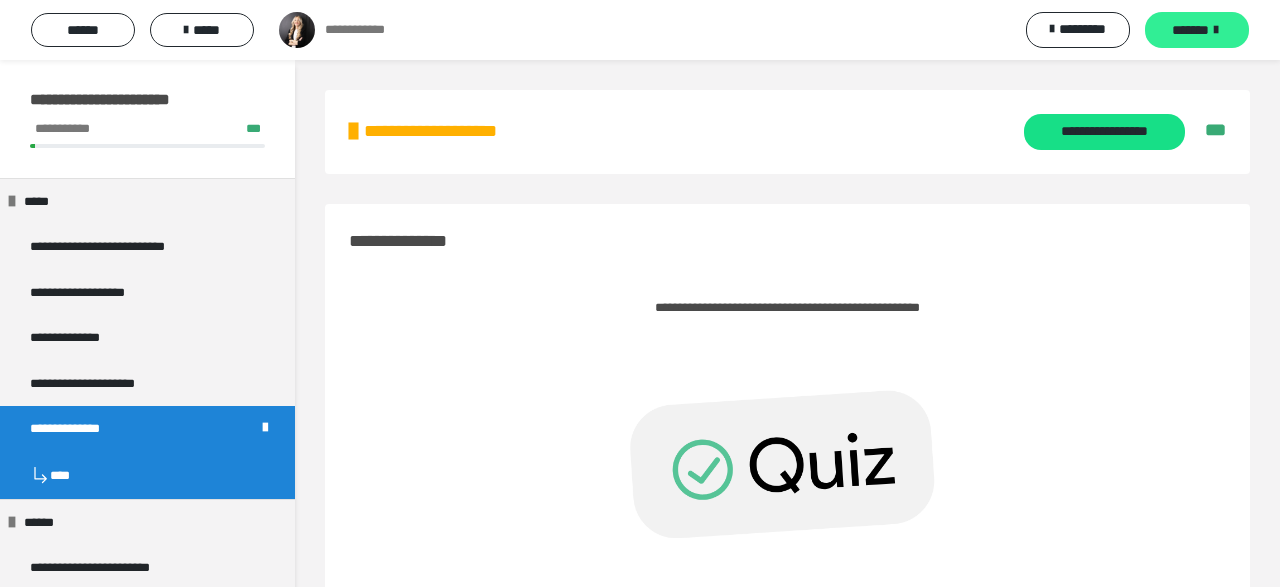 click on "*******" at bounding box center [1197, 30] 